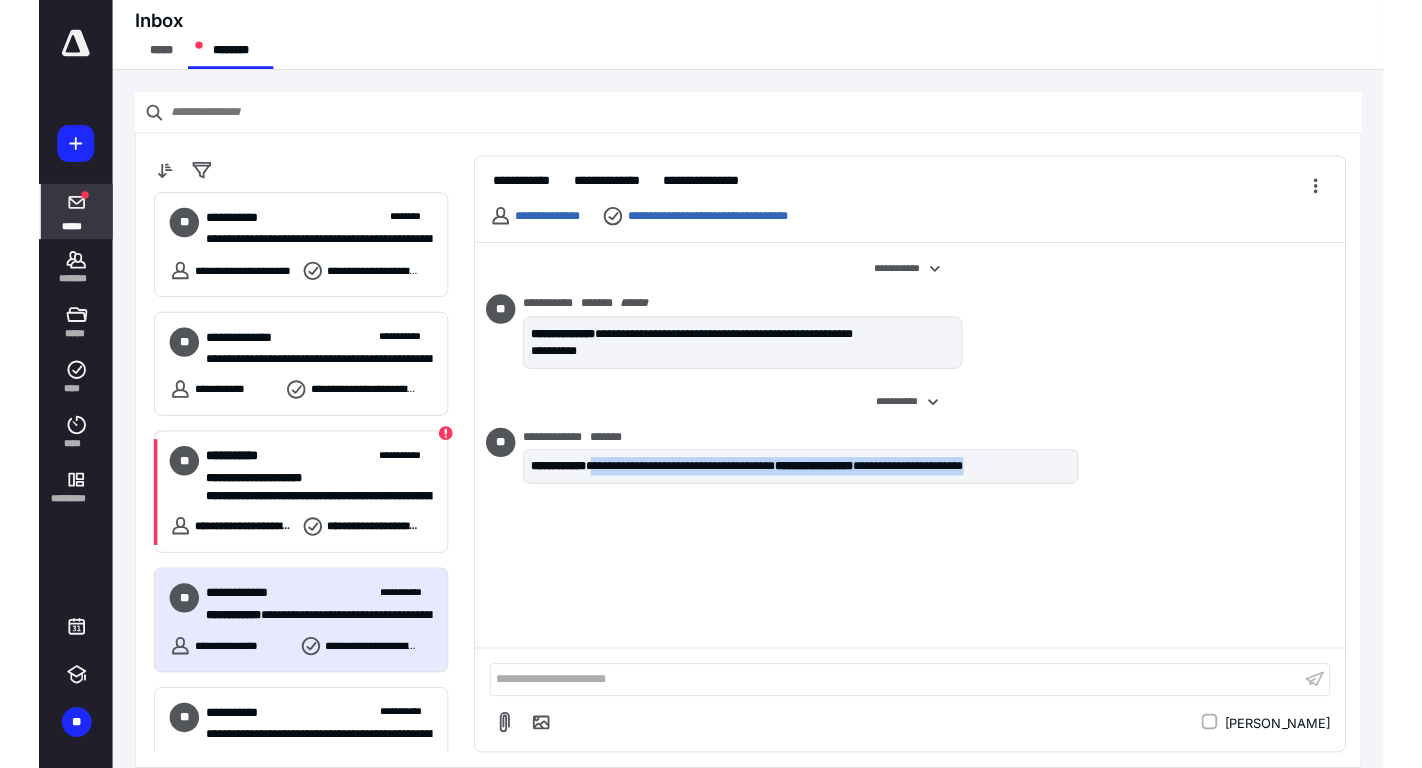 scroll, scrollTop: 0, scrollLeft: 0, axis: both 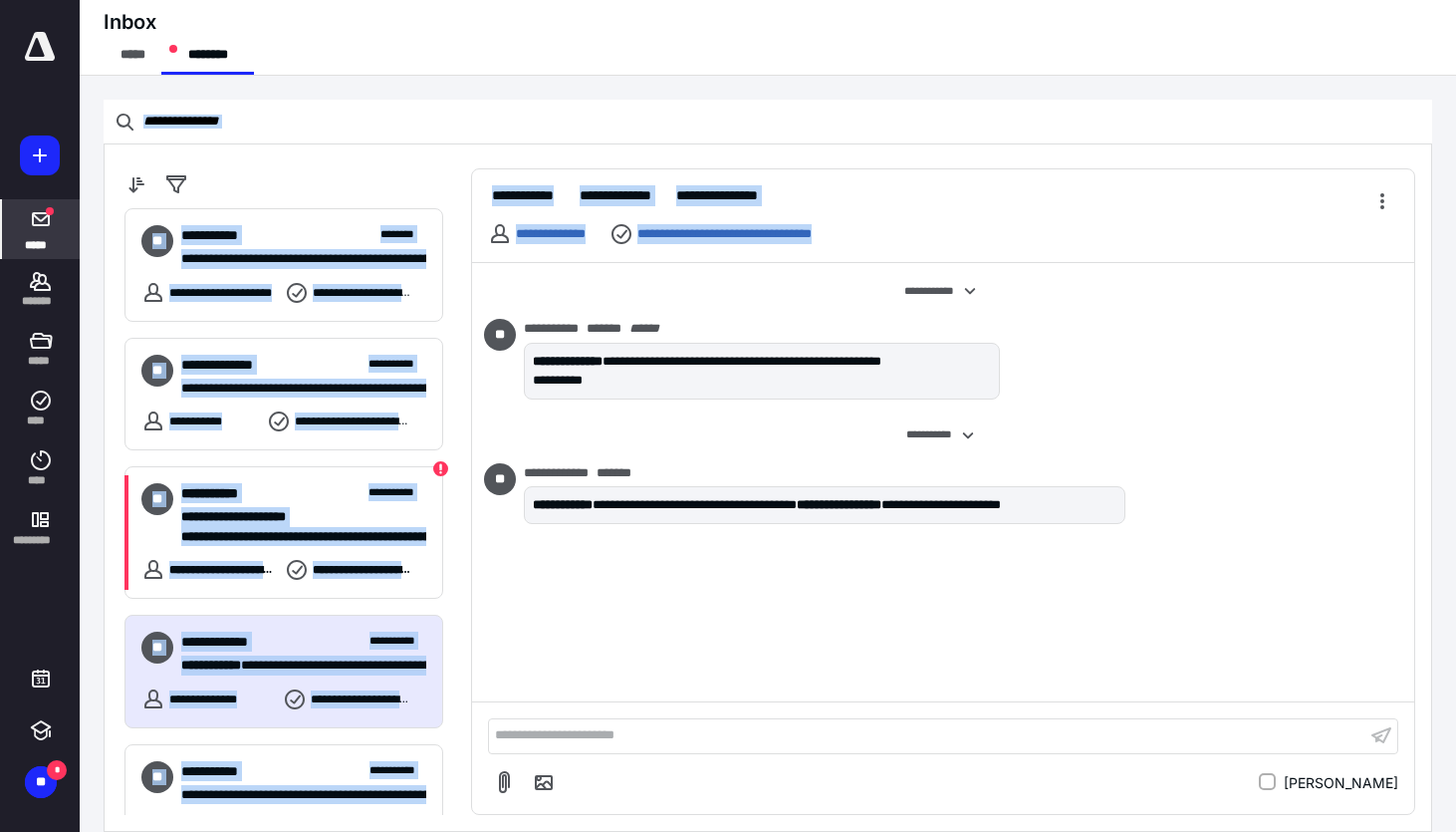 drag, startPoint x: 716, startPoint y: 277, endPoint x: 524, endPoint y: 113, distance: 252.50743 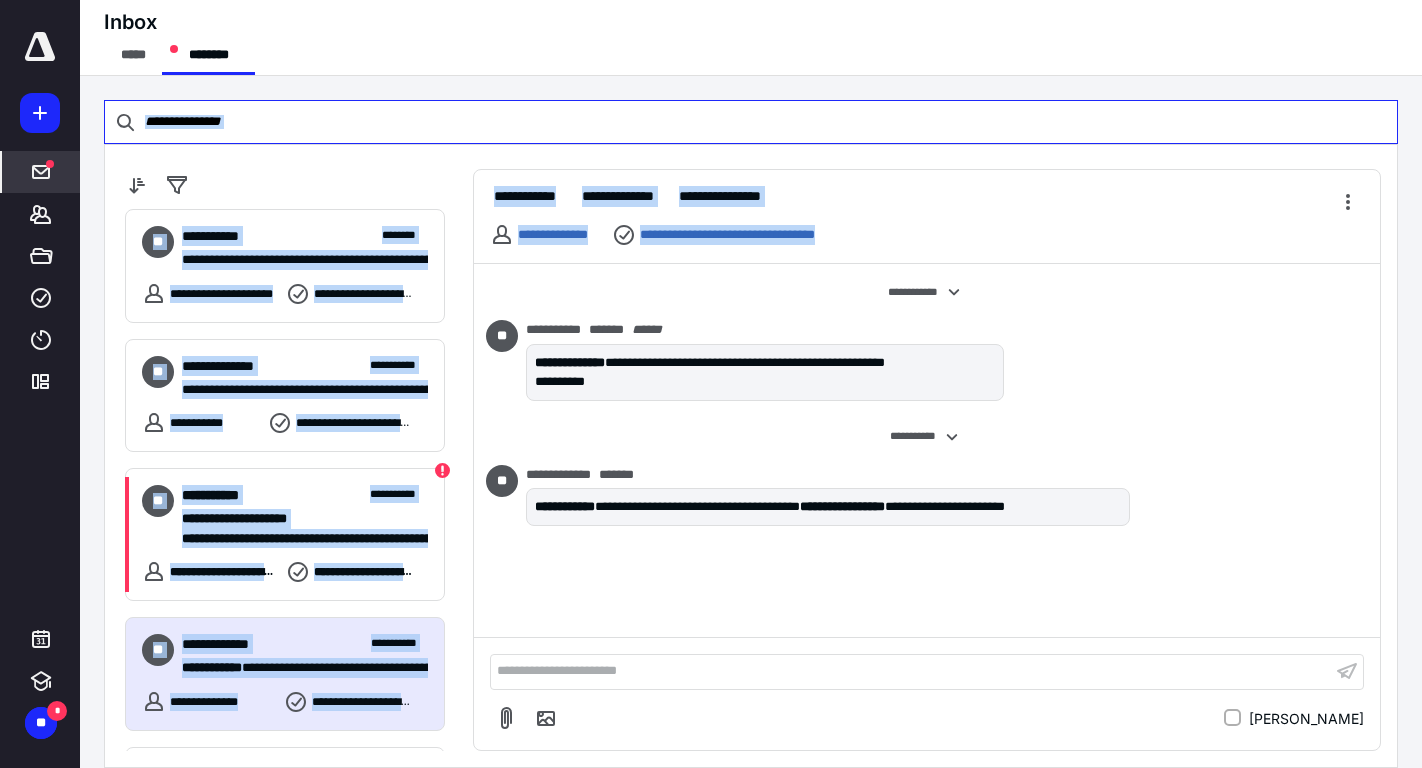 click at bounding box center [751, 122] 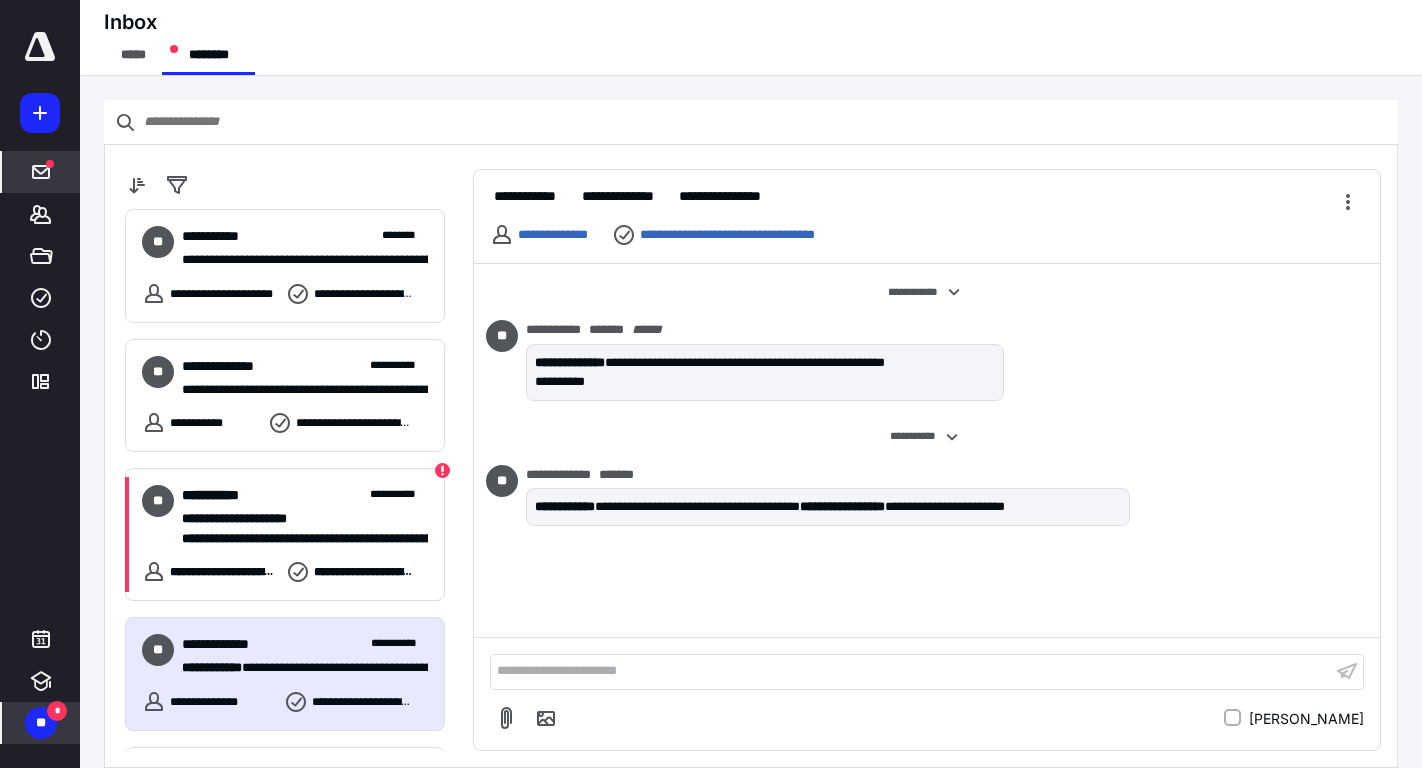click on "**" at bounding box center [41, 723] 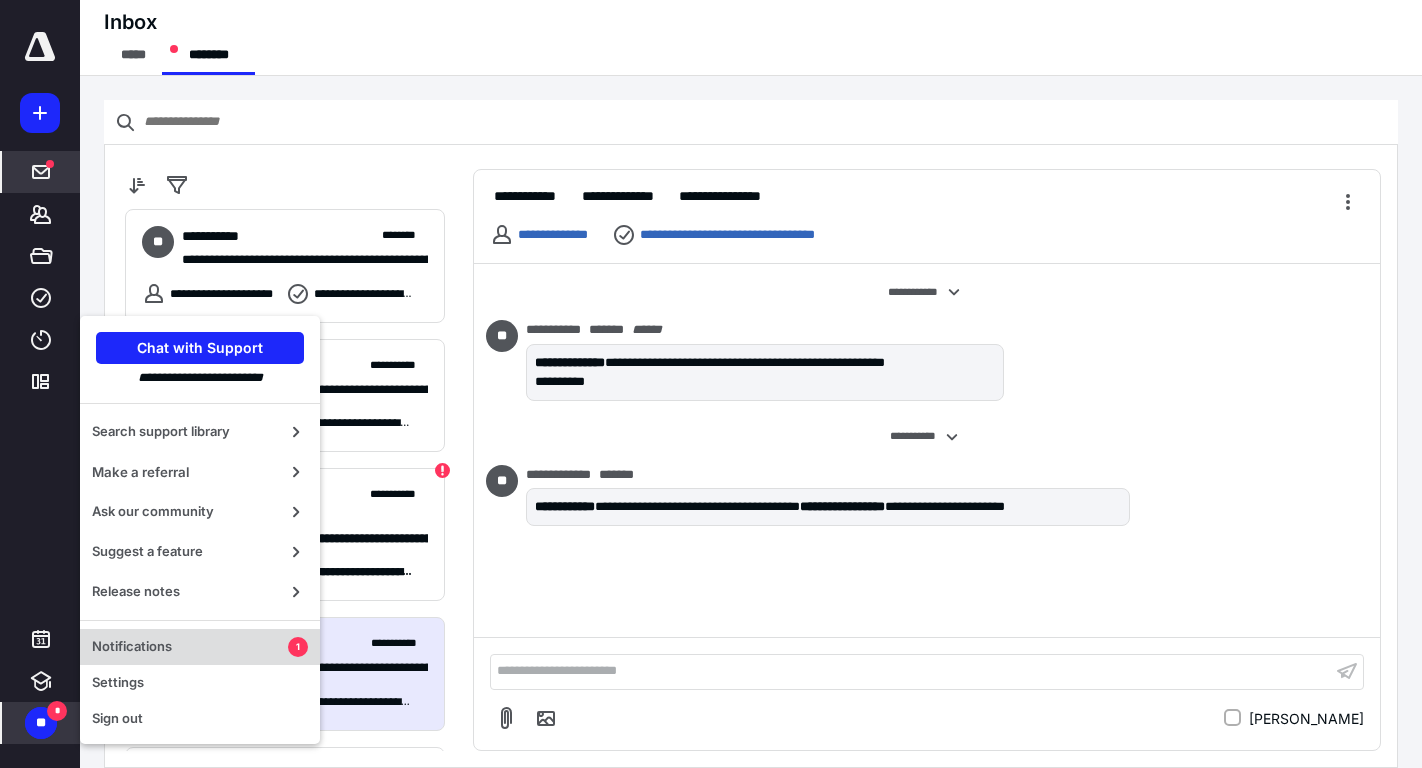 click on "Notifications" at bounding box center (190, 647) 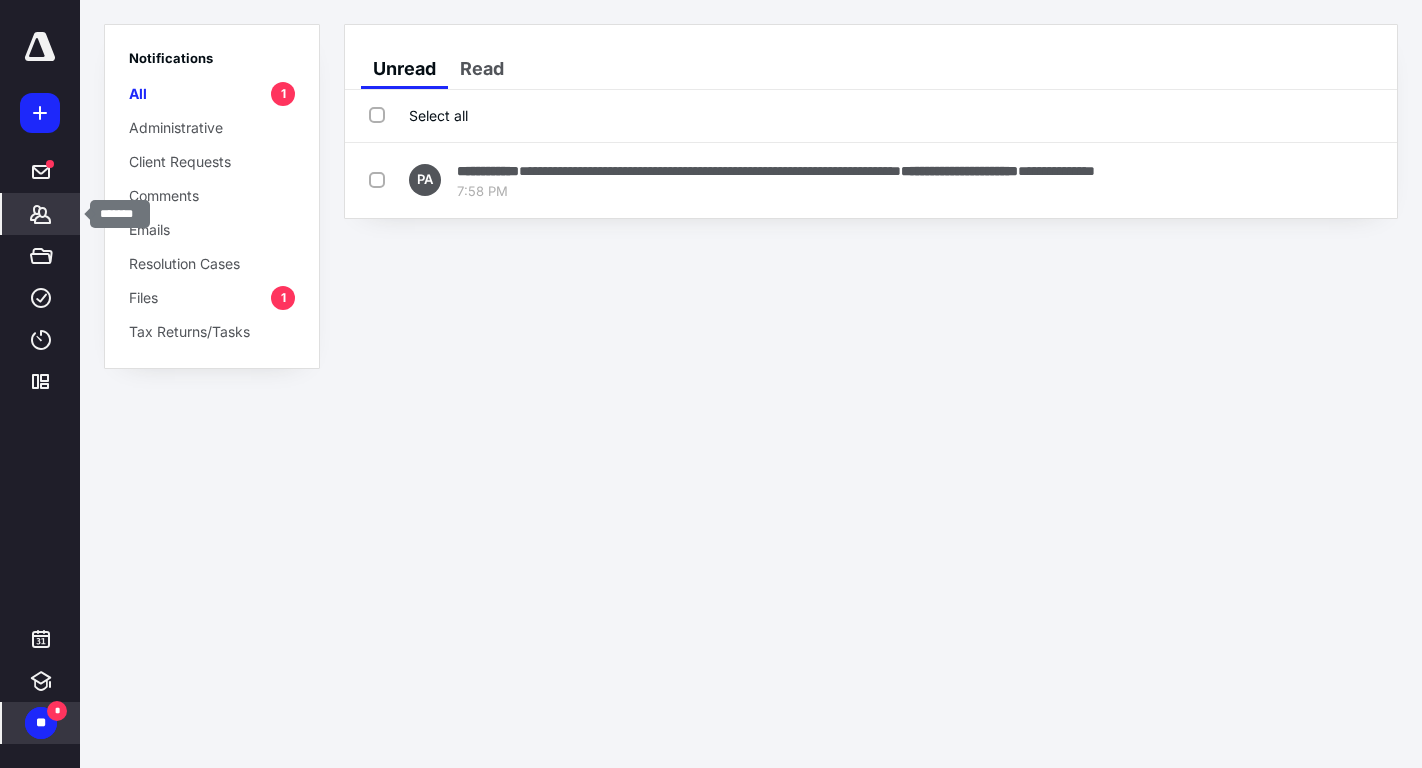click on "*******" at bounding box center [41, 214] 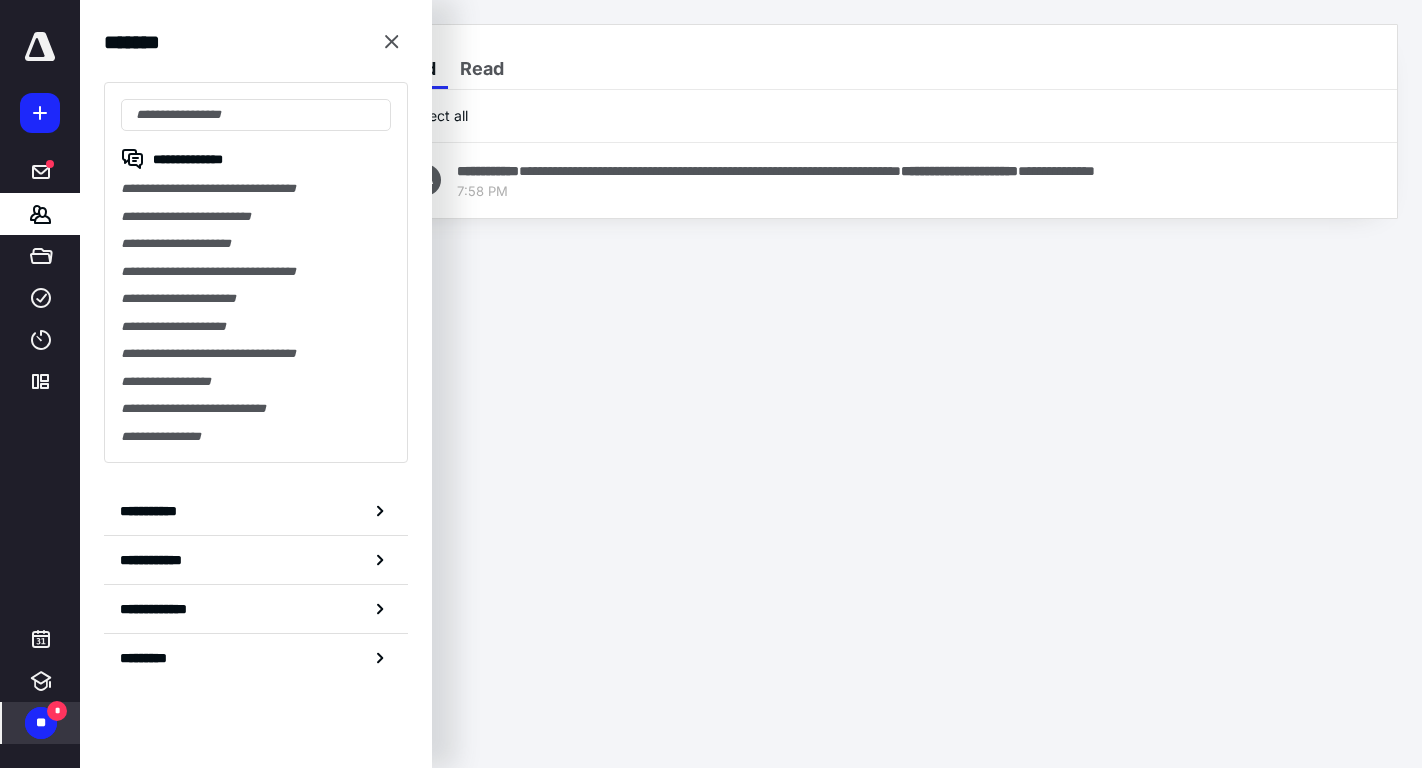 click on "**********" at bounding box center [256, 272] 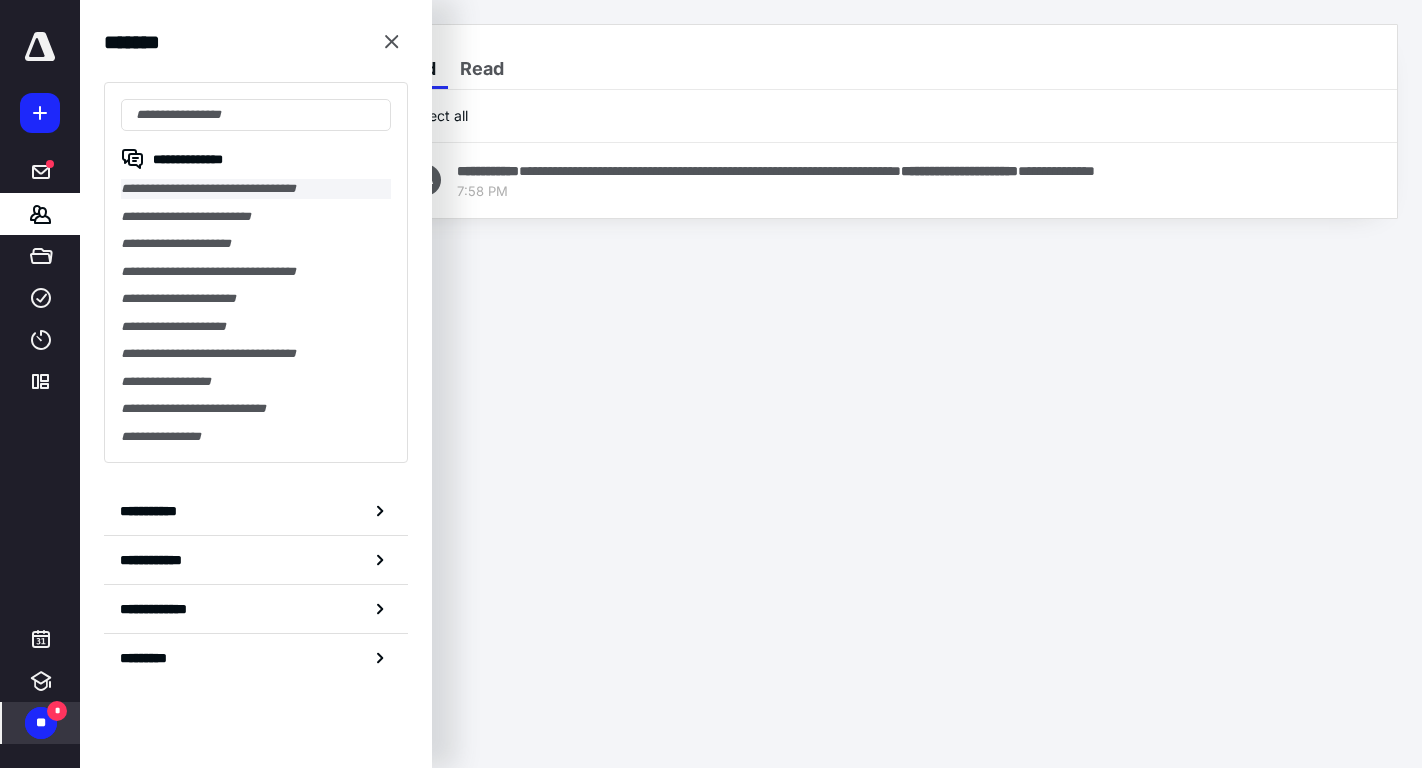 click on "**********" at bounding box center (256, 189) 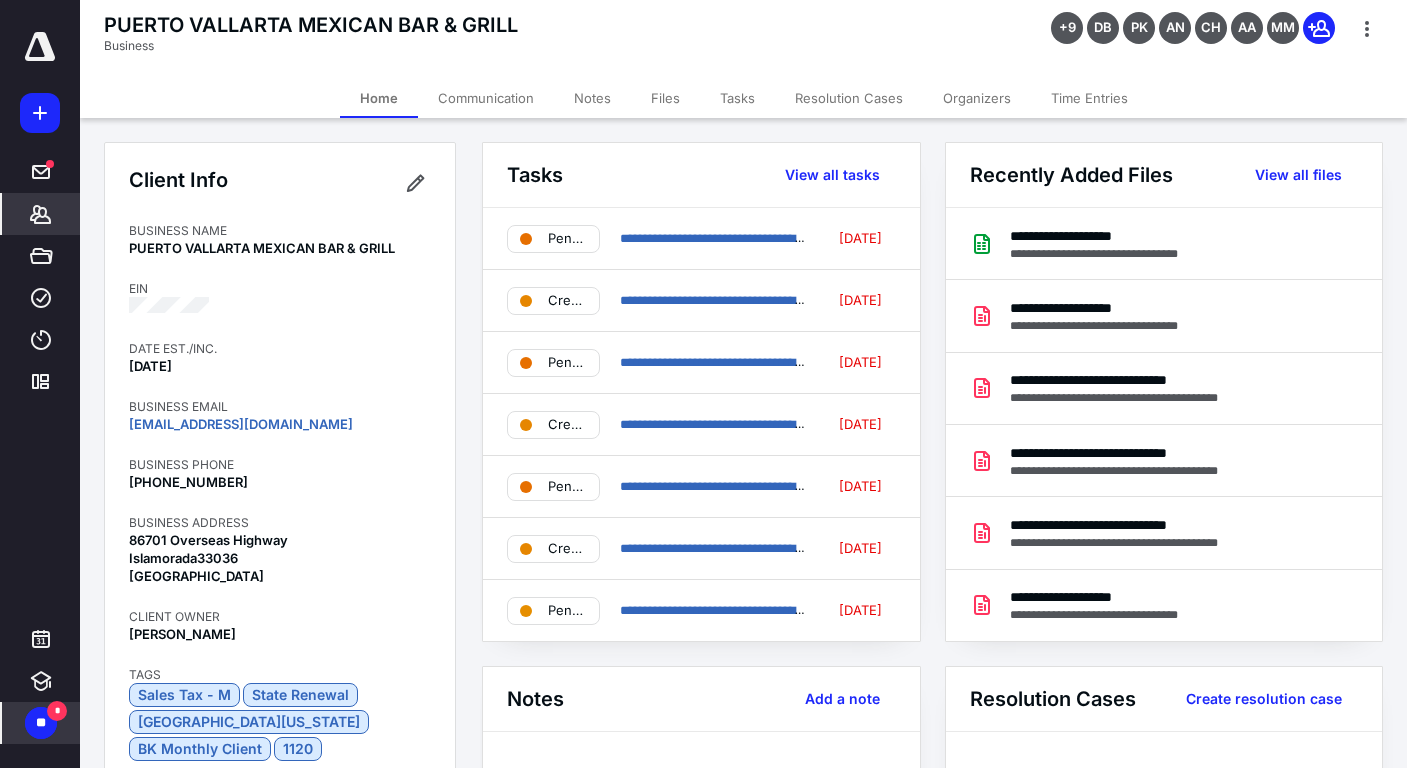 click on "Files" at bounding box center (665, 98) 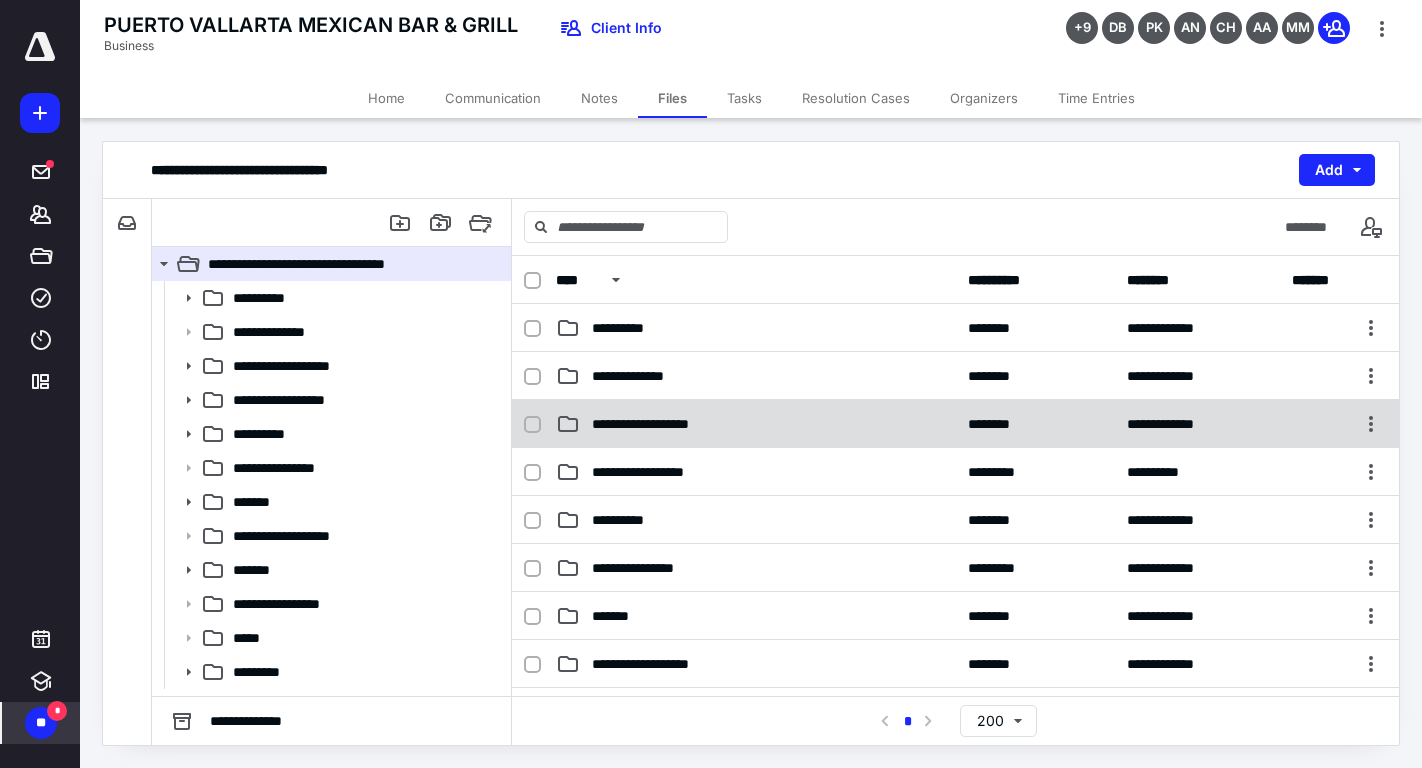 scroll, scrollTop: 484, scrollLeft: 0, axis: vertical 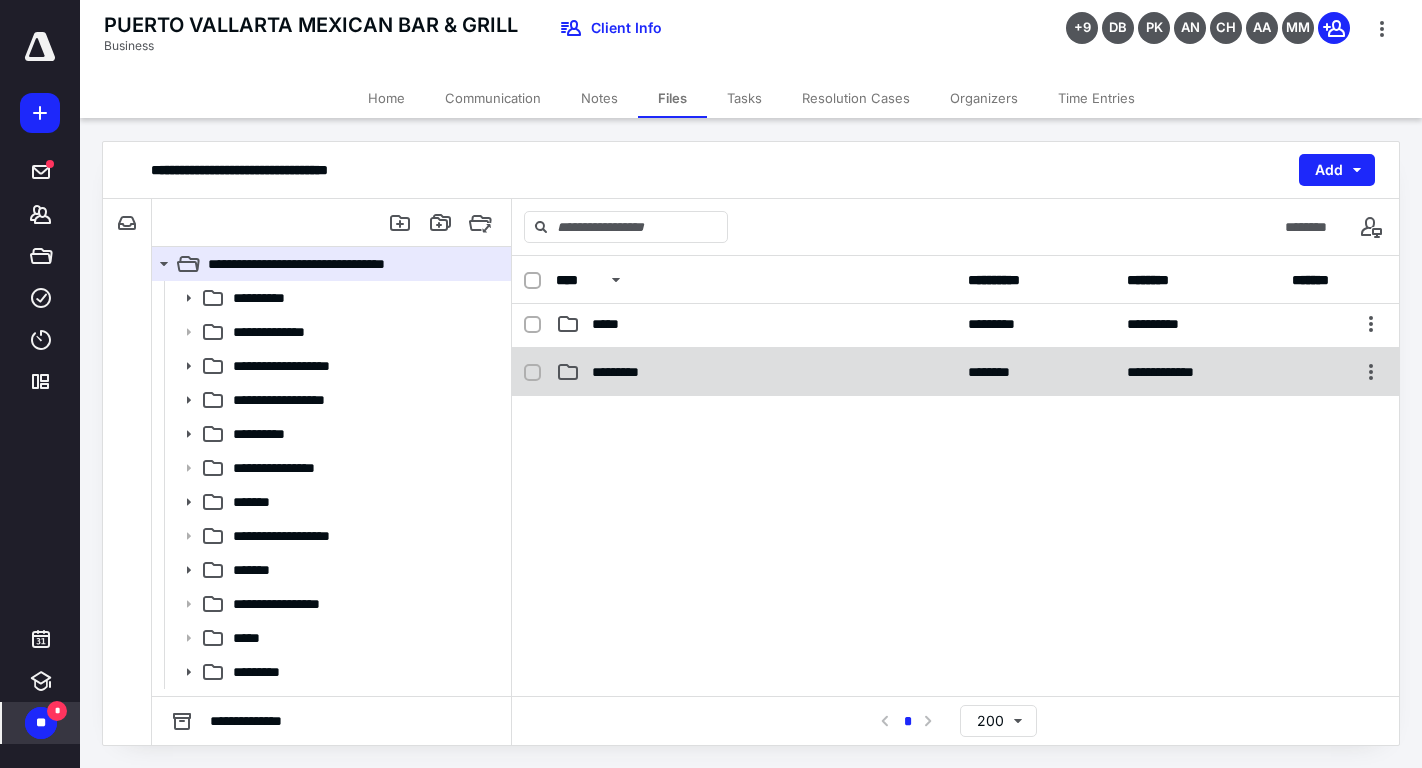 click on "*********" at bounding box center [756, 372] 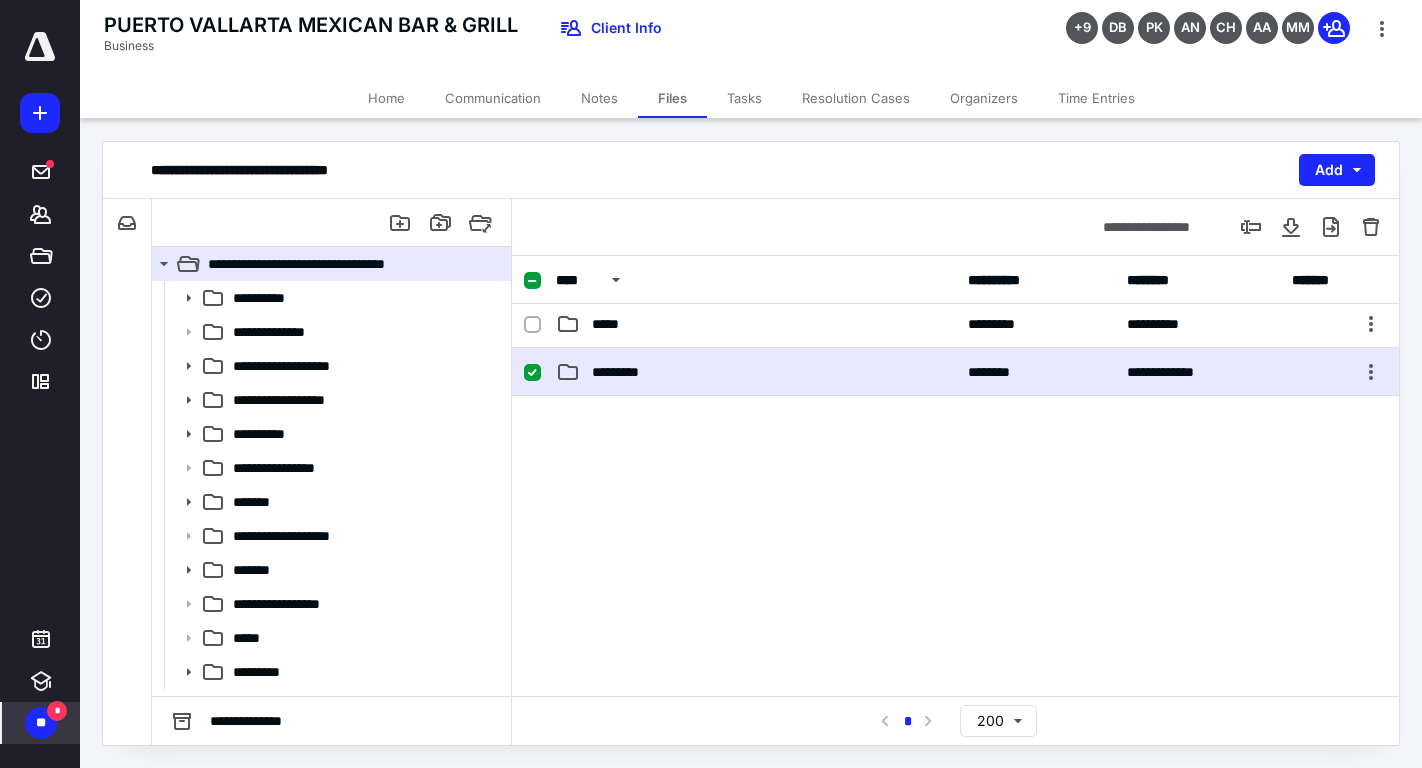 click on "*********" at bounding box center [756, 372] 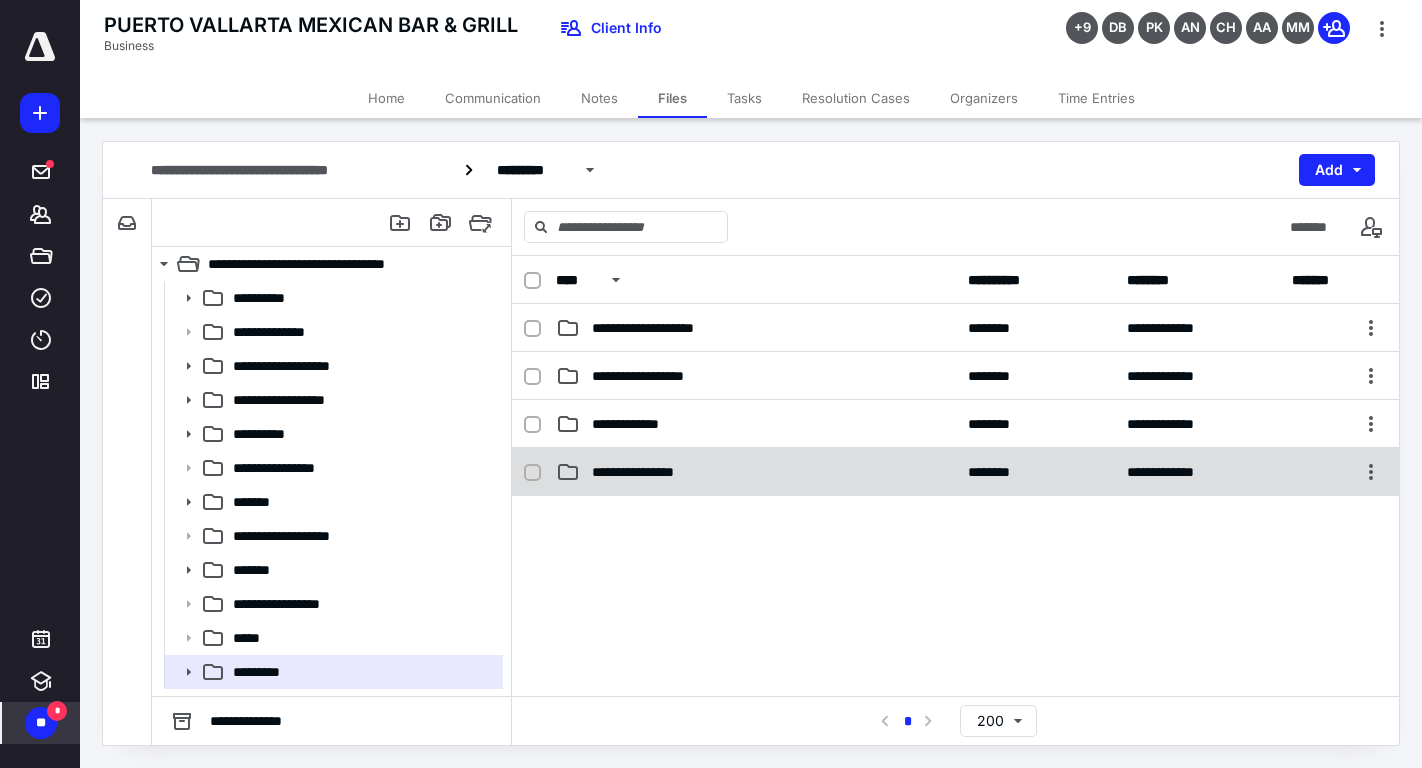 click on "**********" at bounding box center (756, 472) 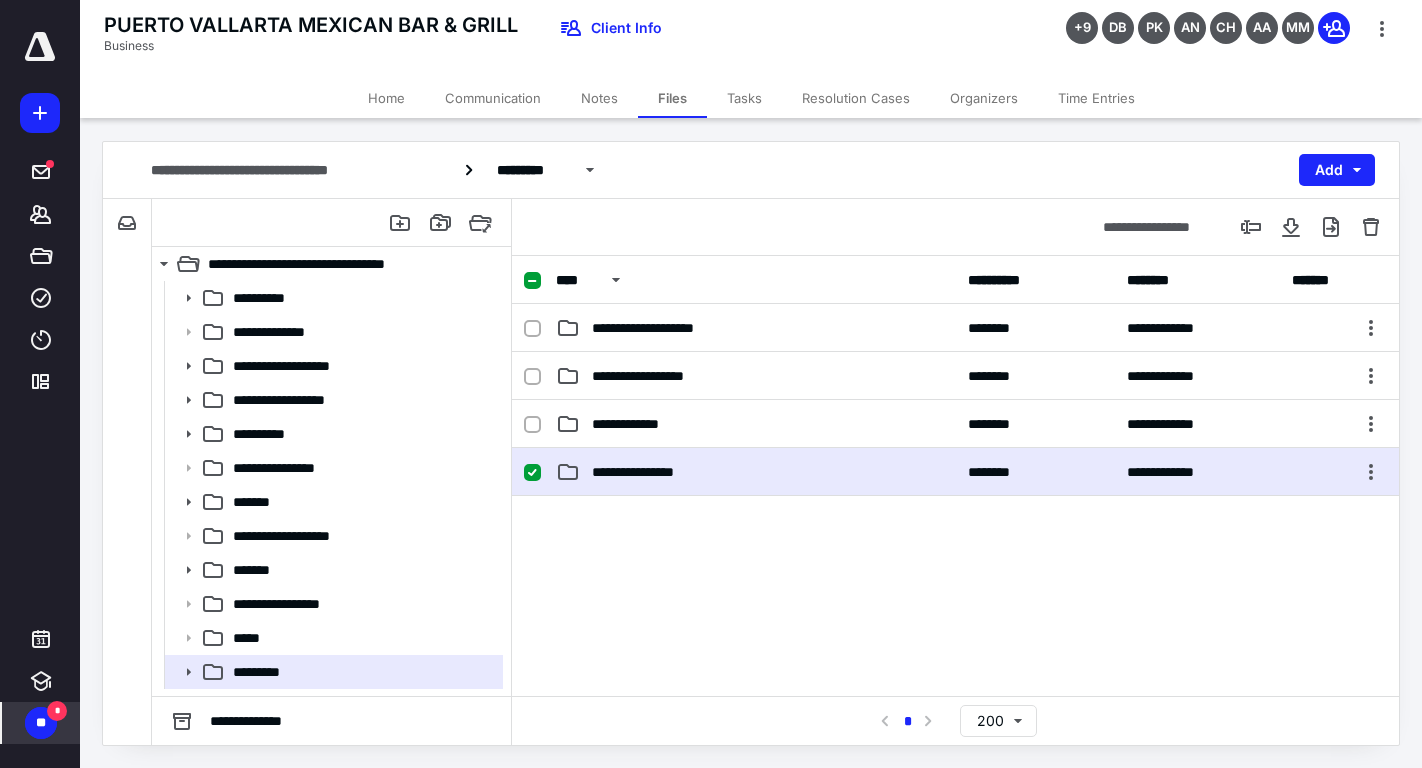 click on "**********" at bounding box center (756, 472) 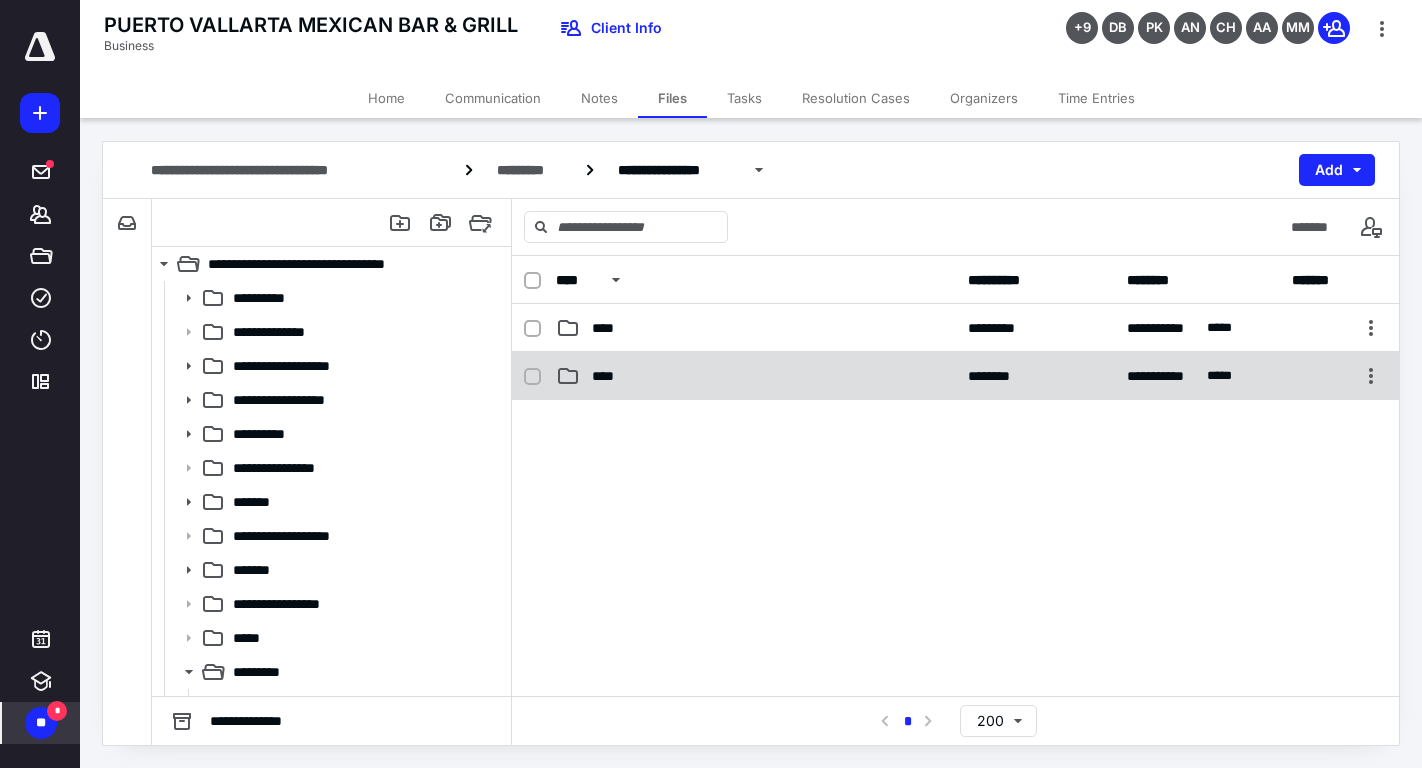 click on "**********" at bounding box center [955, 376] 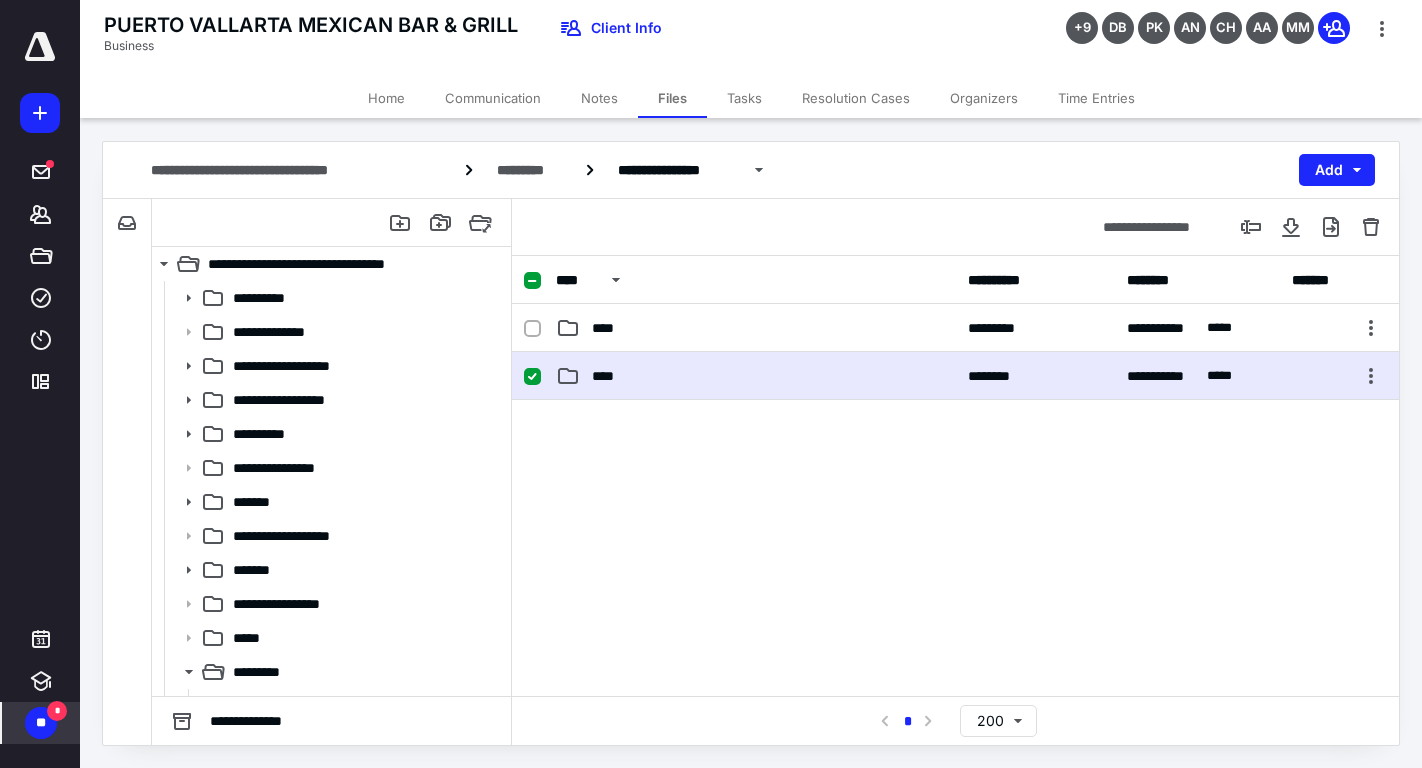 click on "**********" at bounding box center [955, 376] 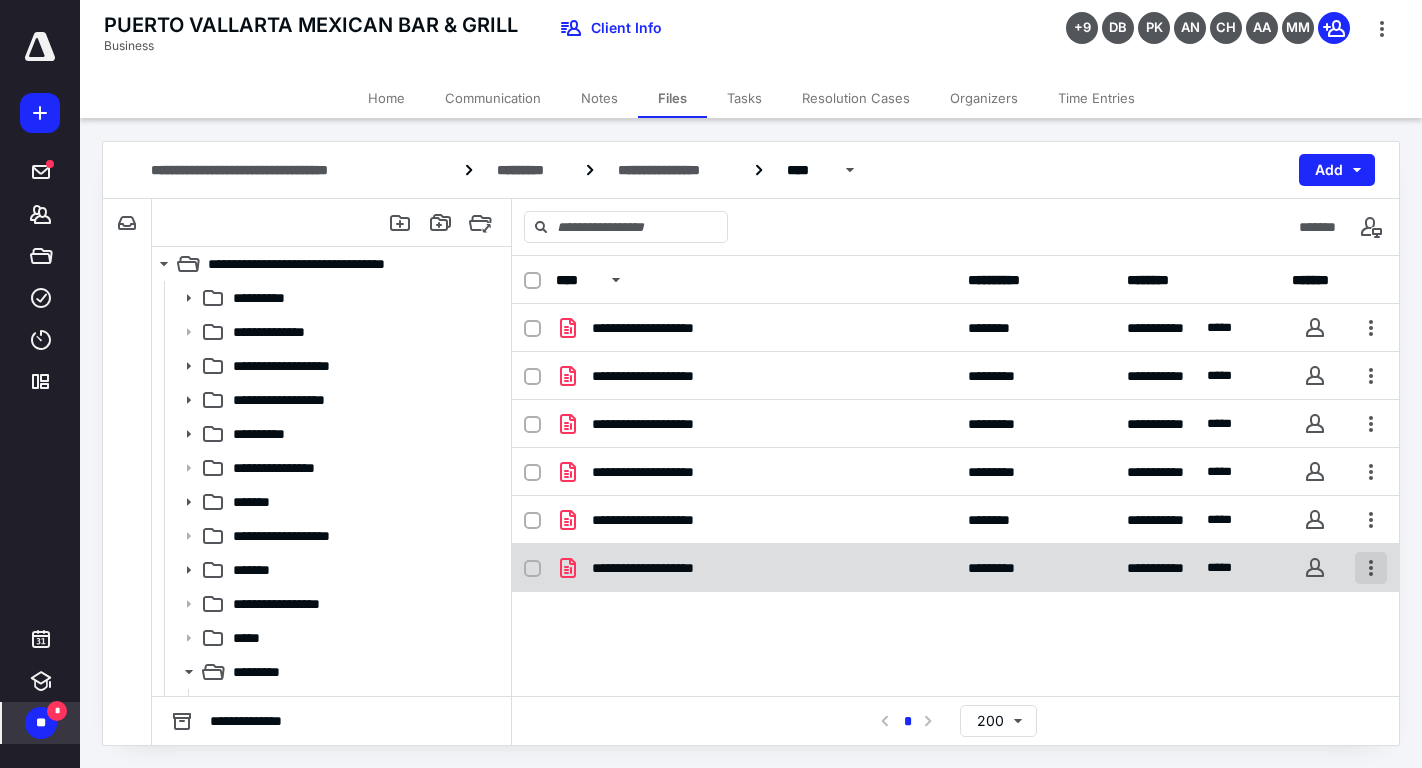click at bounding box center (1371, 568) 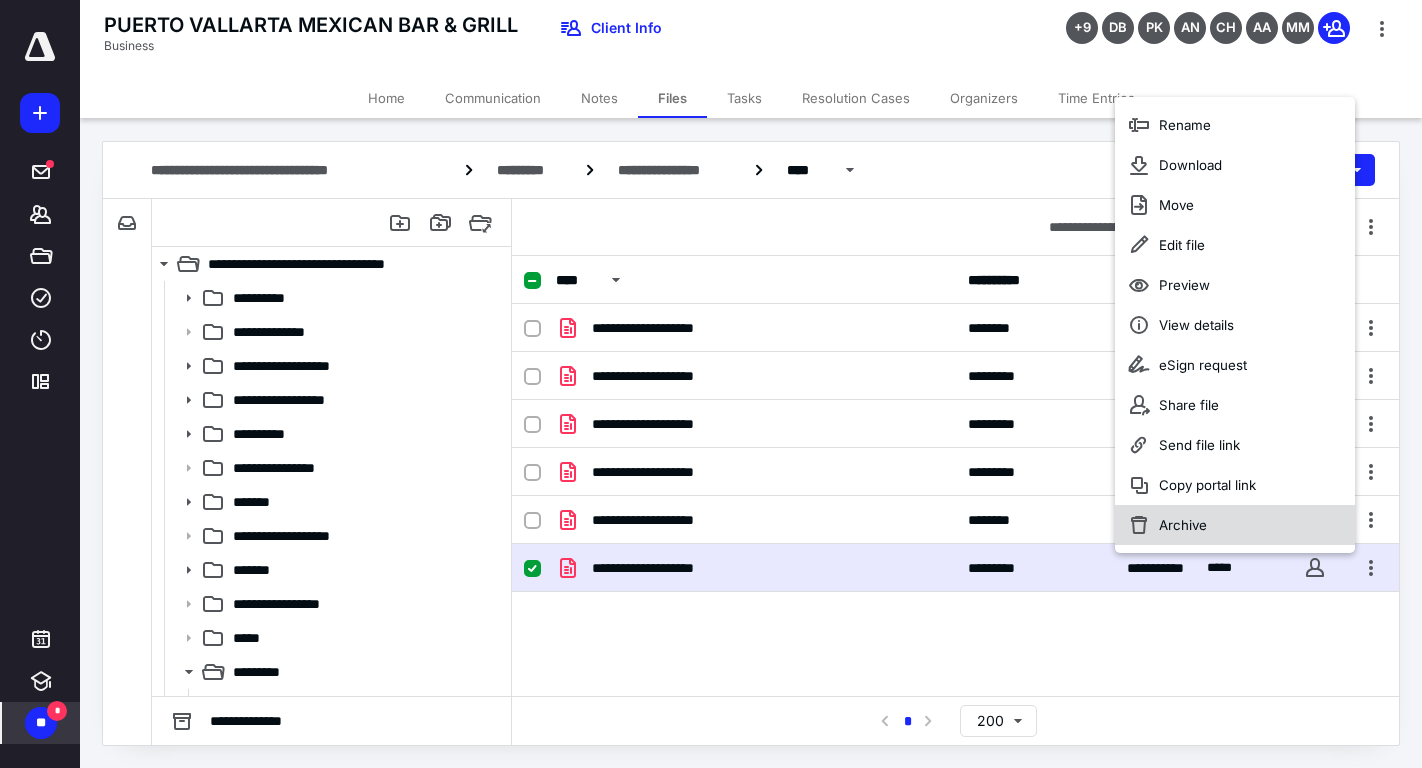click on "Archive" at bounding box center [1235, 525] 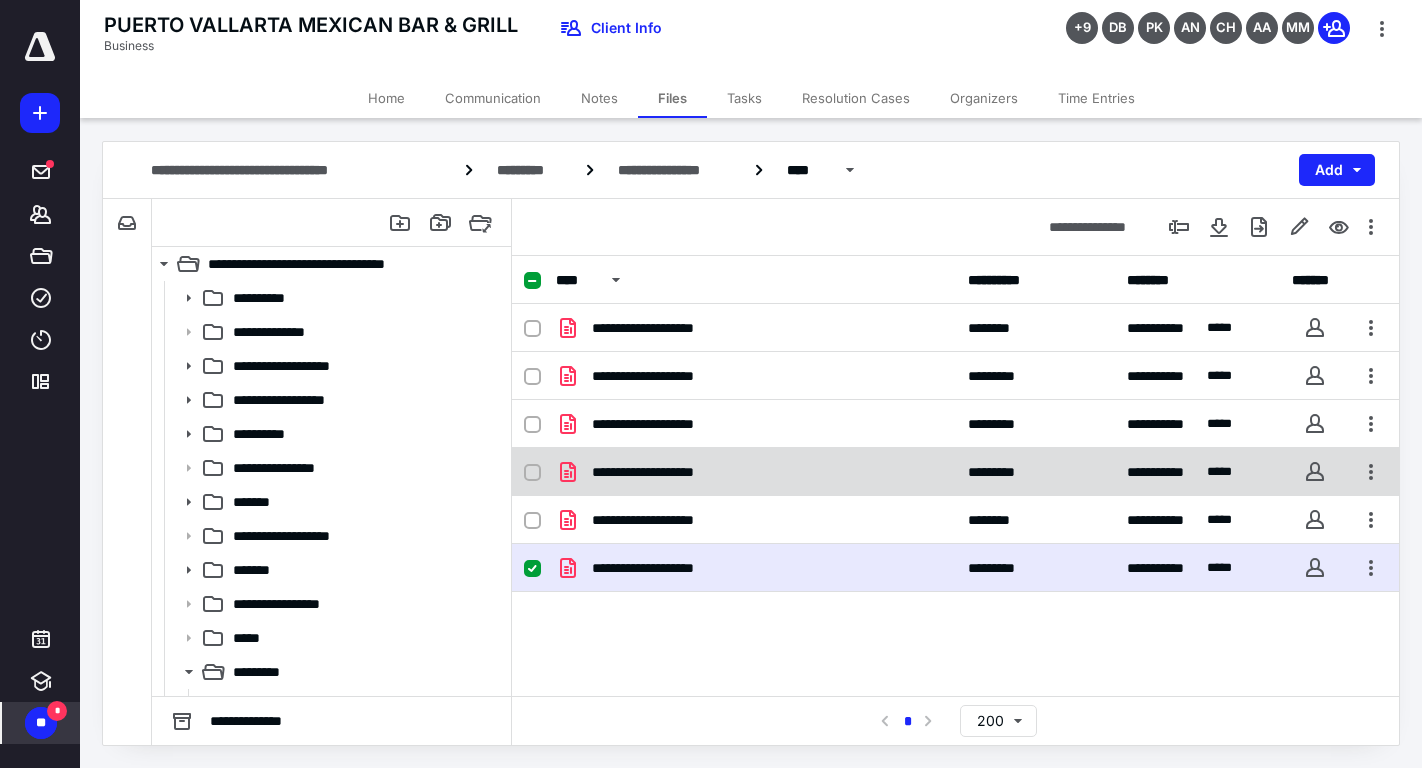 checkbox on "false" 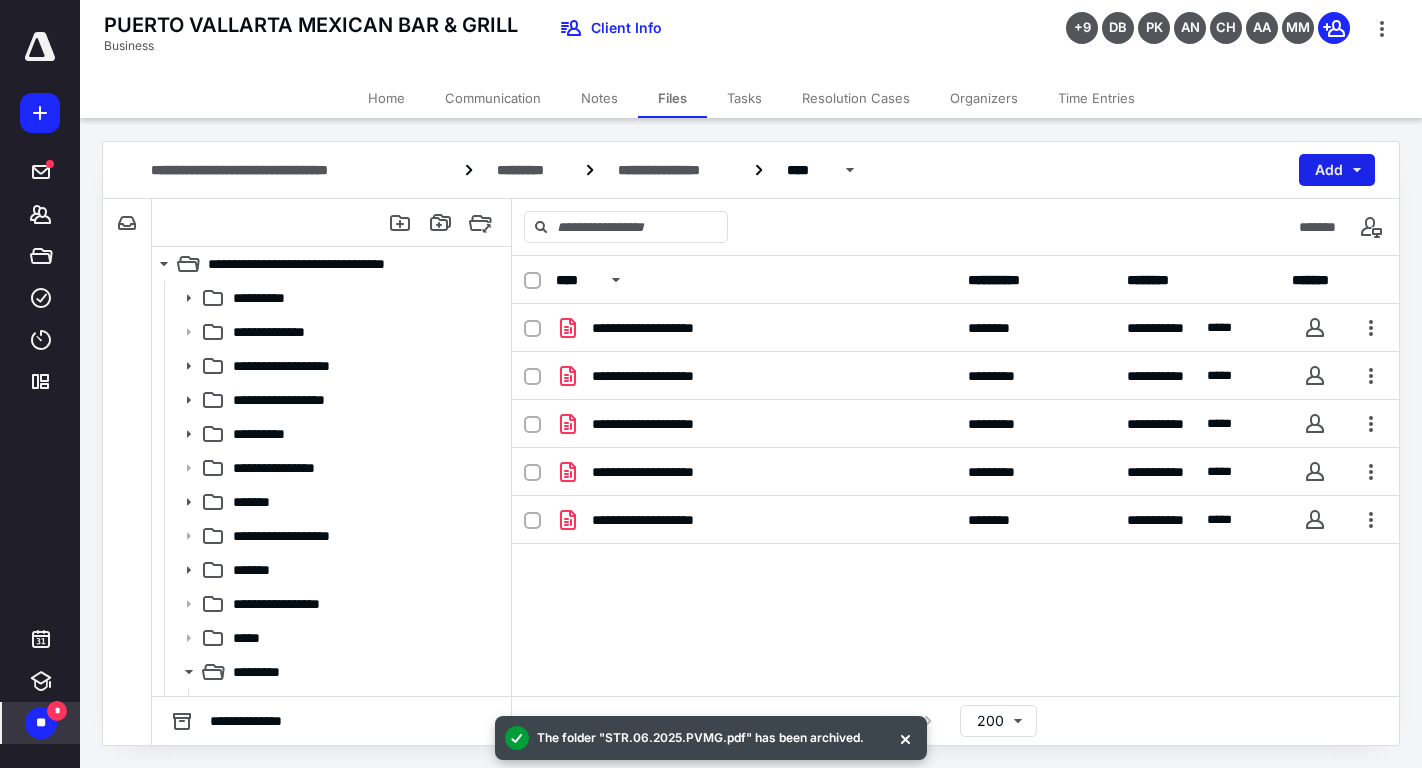 click on "Add" at bounding box center (1337, 170) 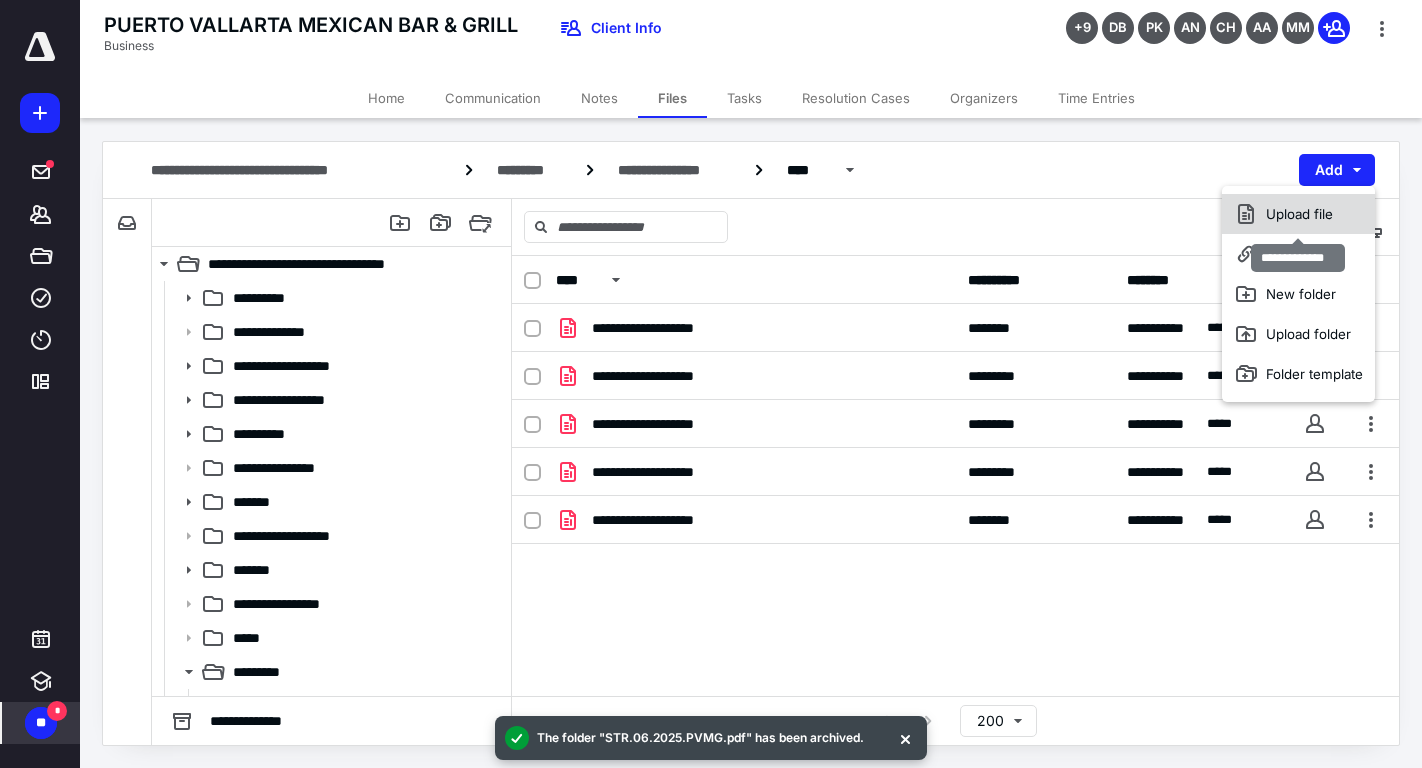 click on "Upload file" at bounding box center (1298, 214) 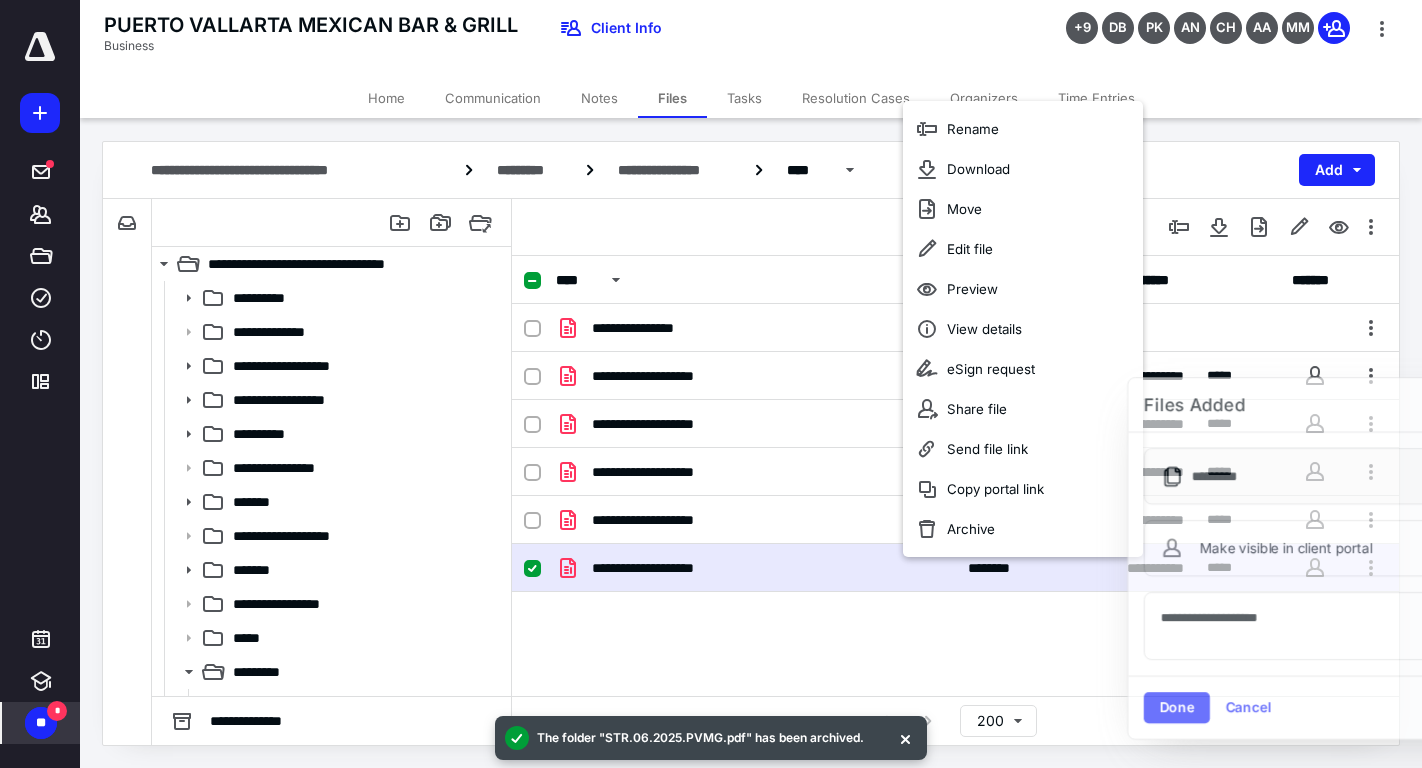 click on "Rename Download Move Edit file Preview View details eSign request Share file Send file link Copy portal link Archive" at bounding box center (1023, 329) 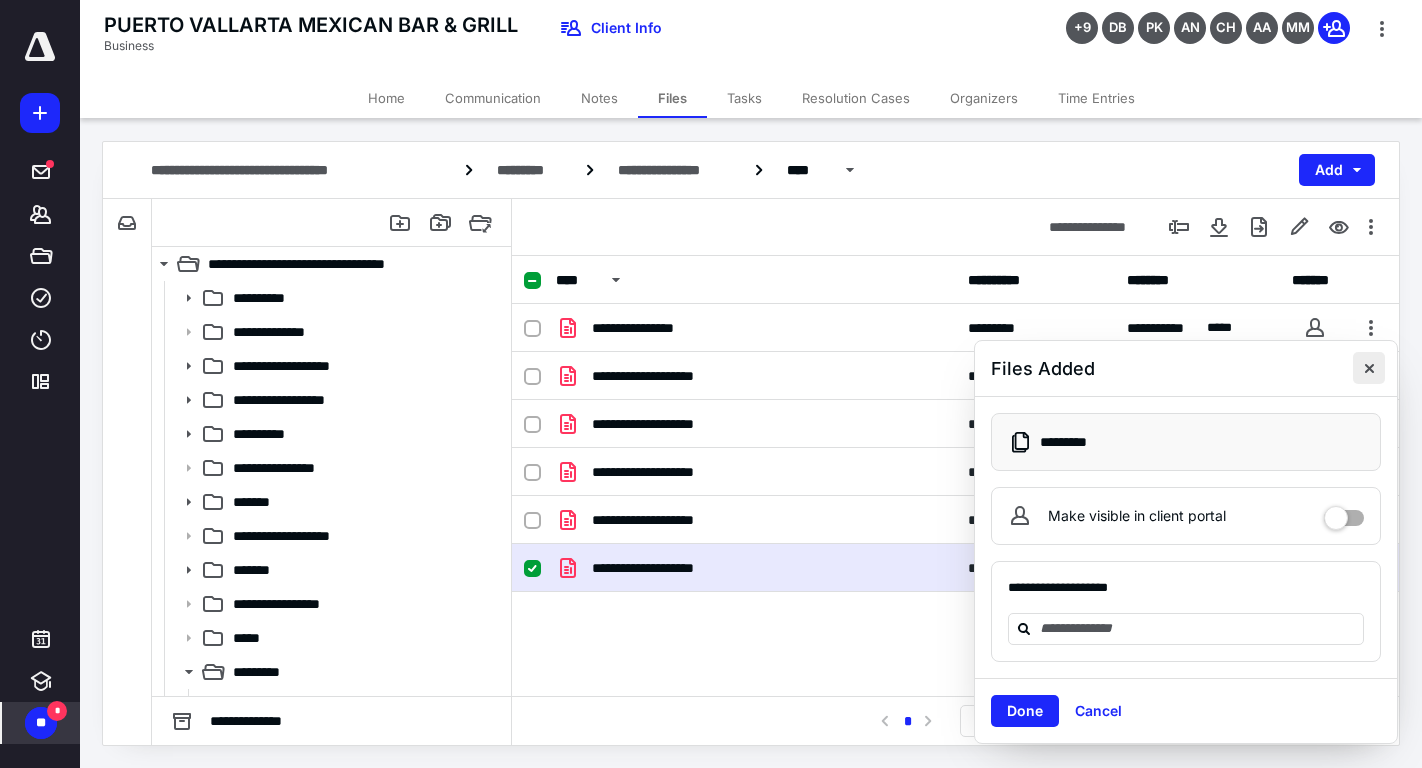 click at bounding box center (1369, 368) 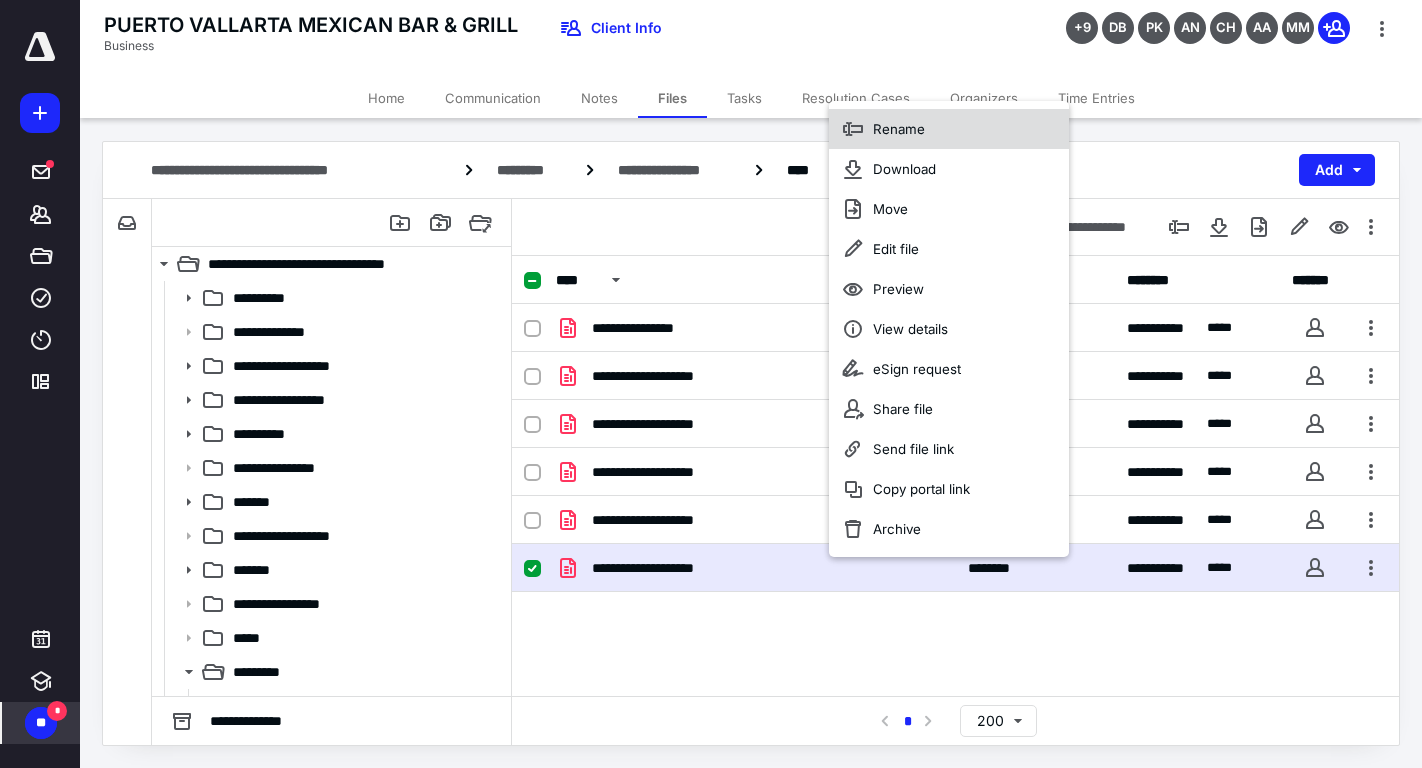 click on "Rename" at bounding box center (899, 129) 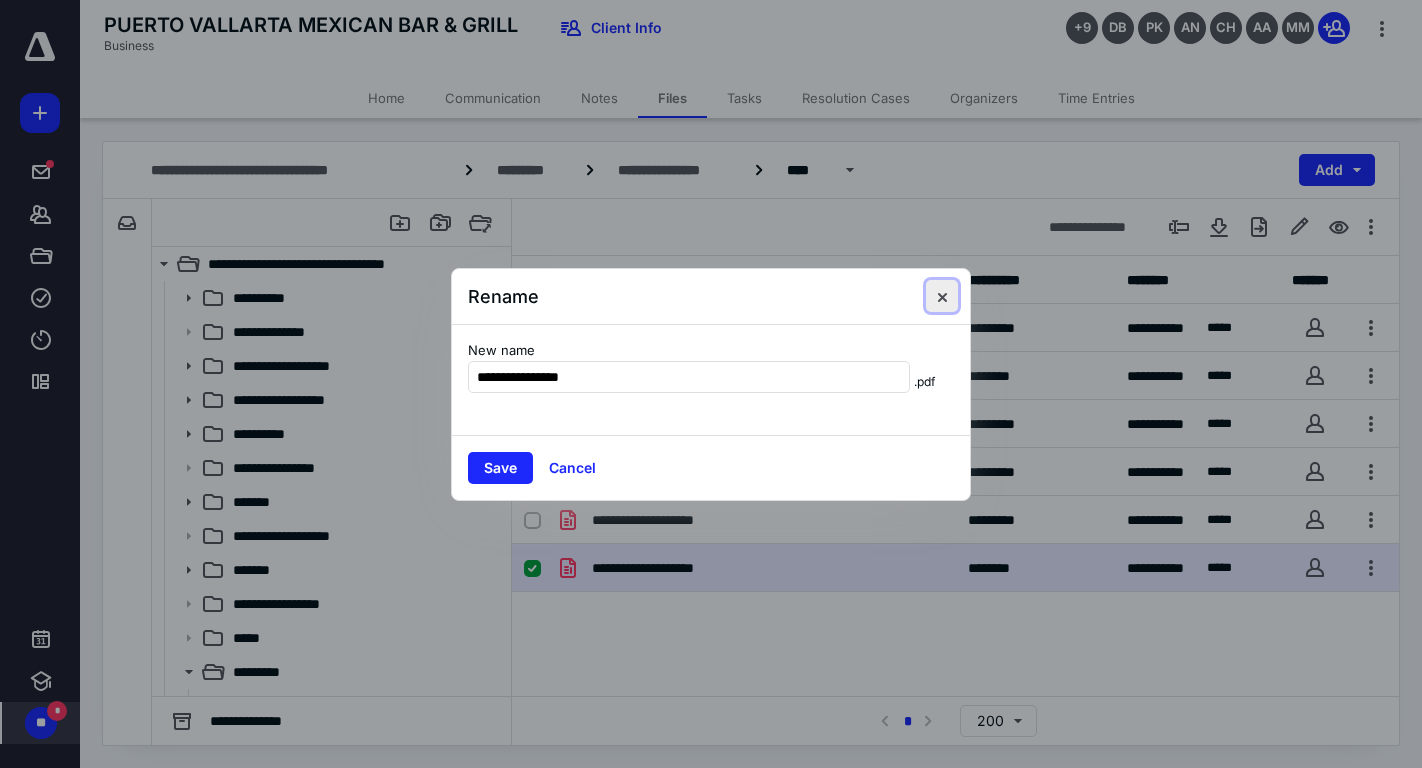 click at bounding box center [942, 296] 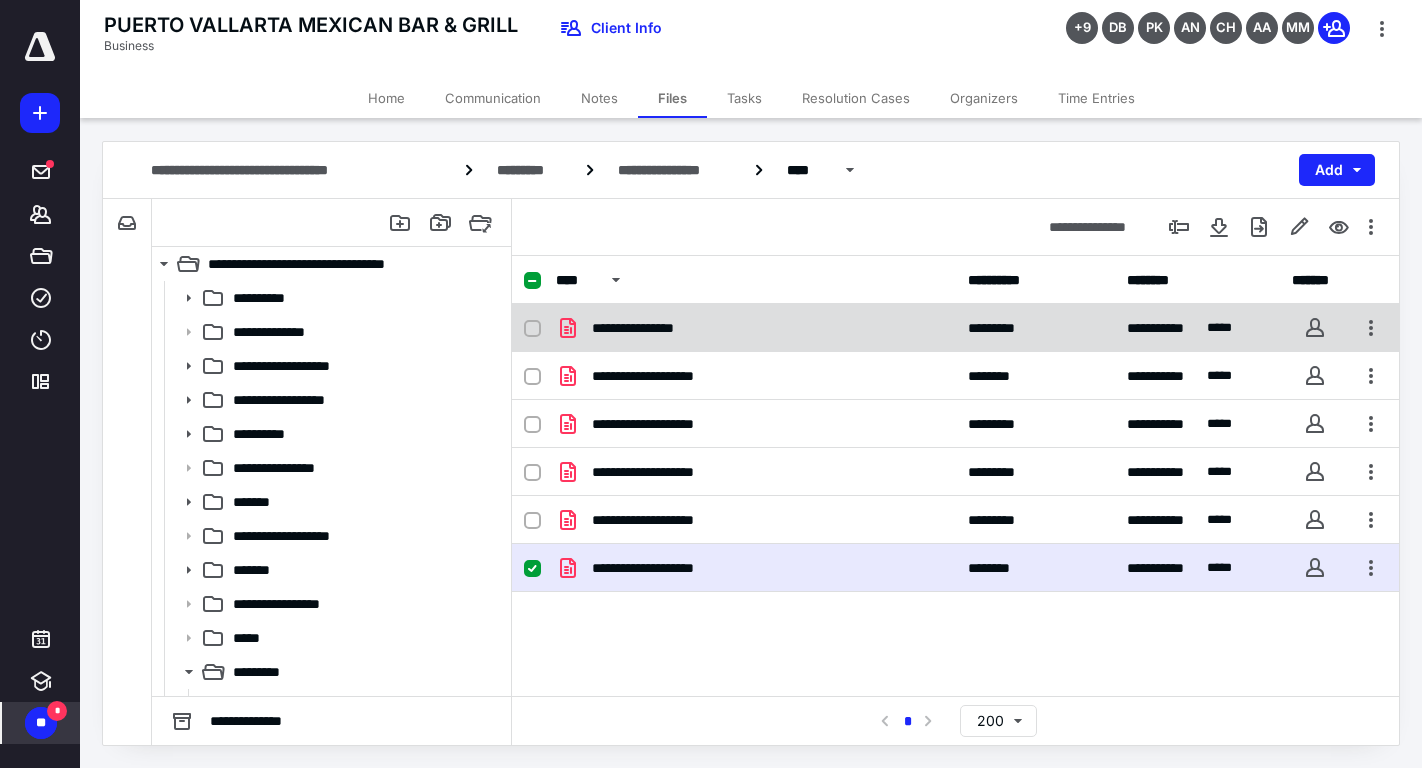 checkbox on "false" 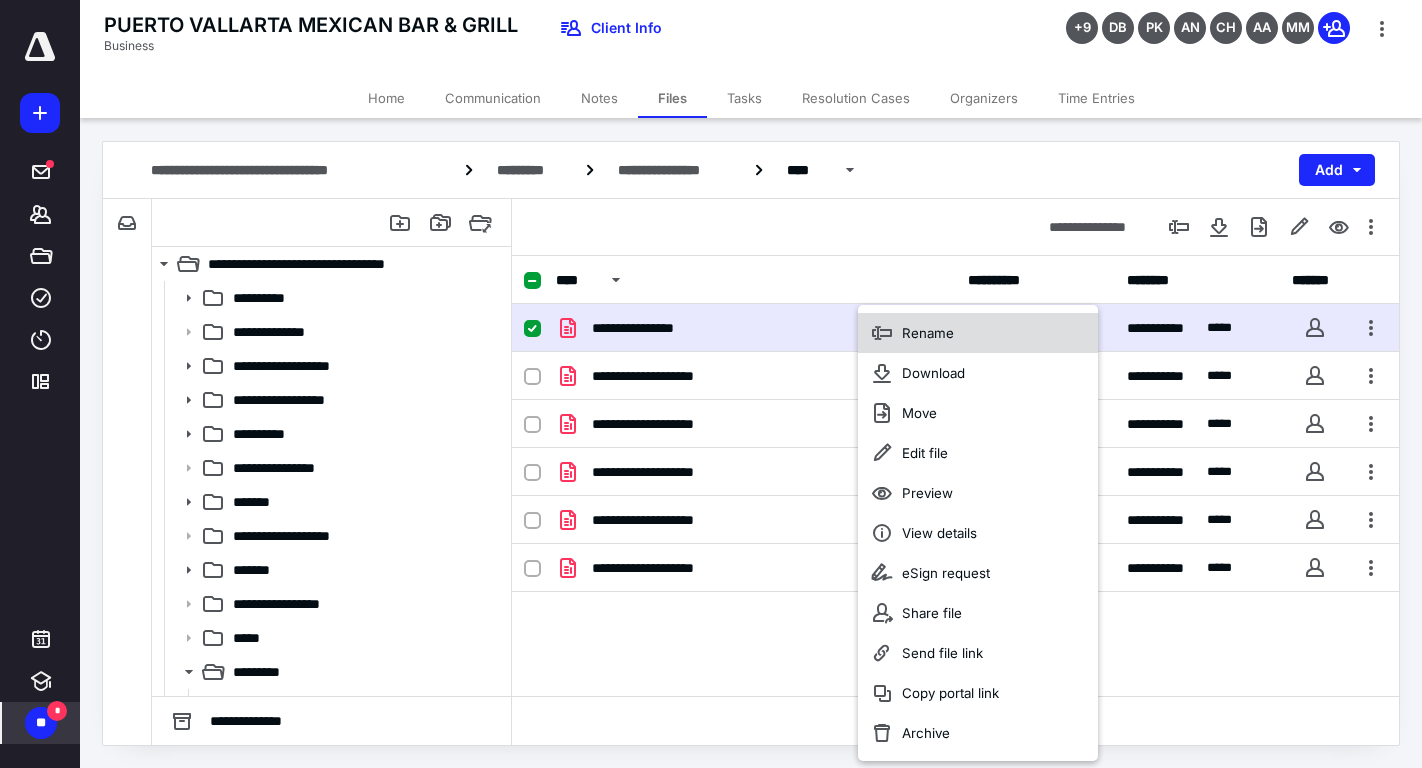 click 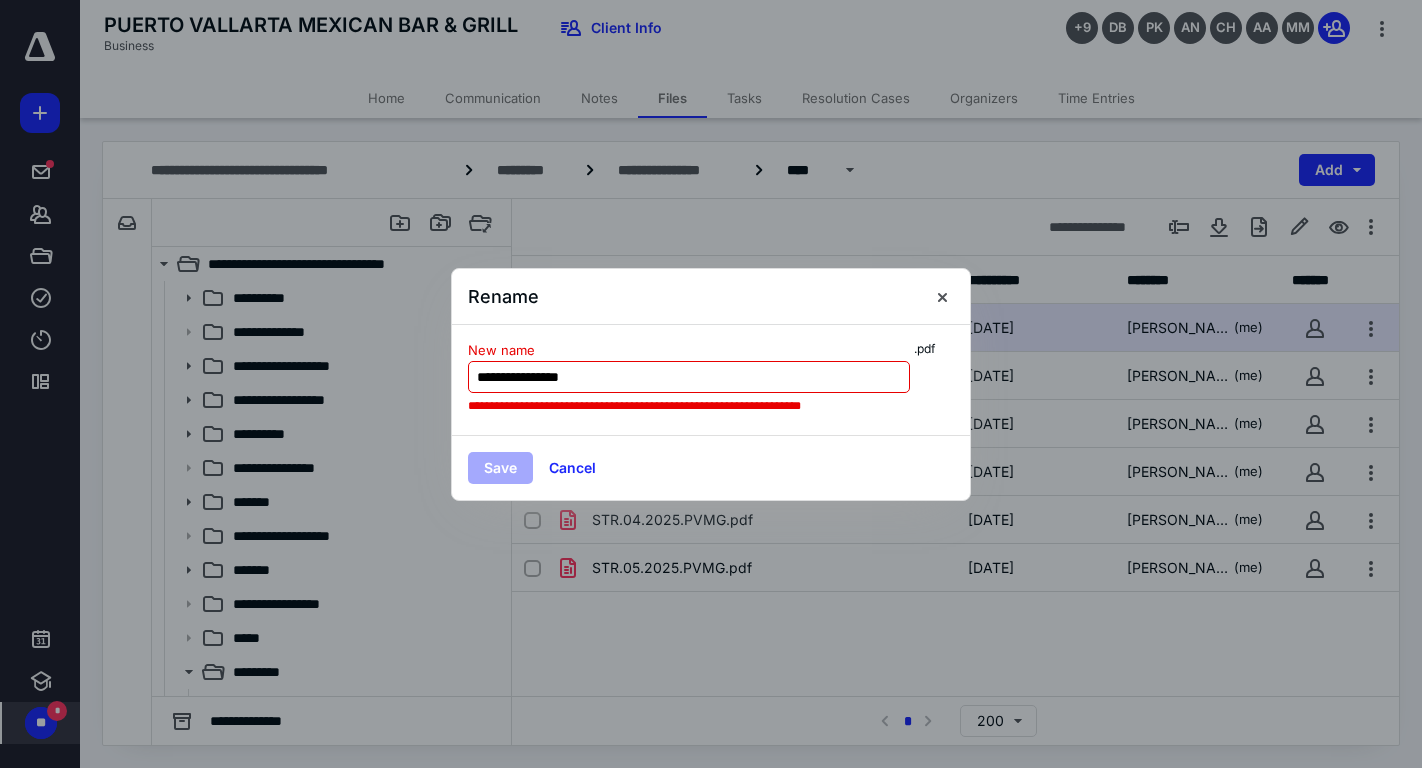 click on "**********" at bounding box center (689, 377) 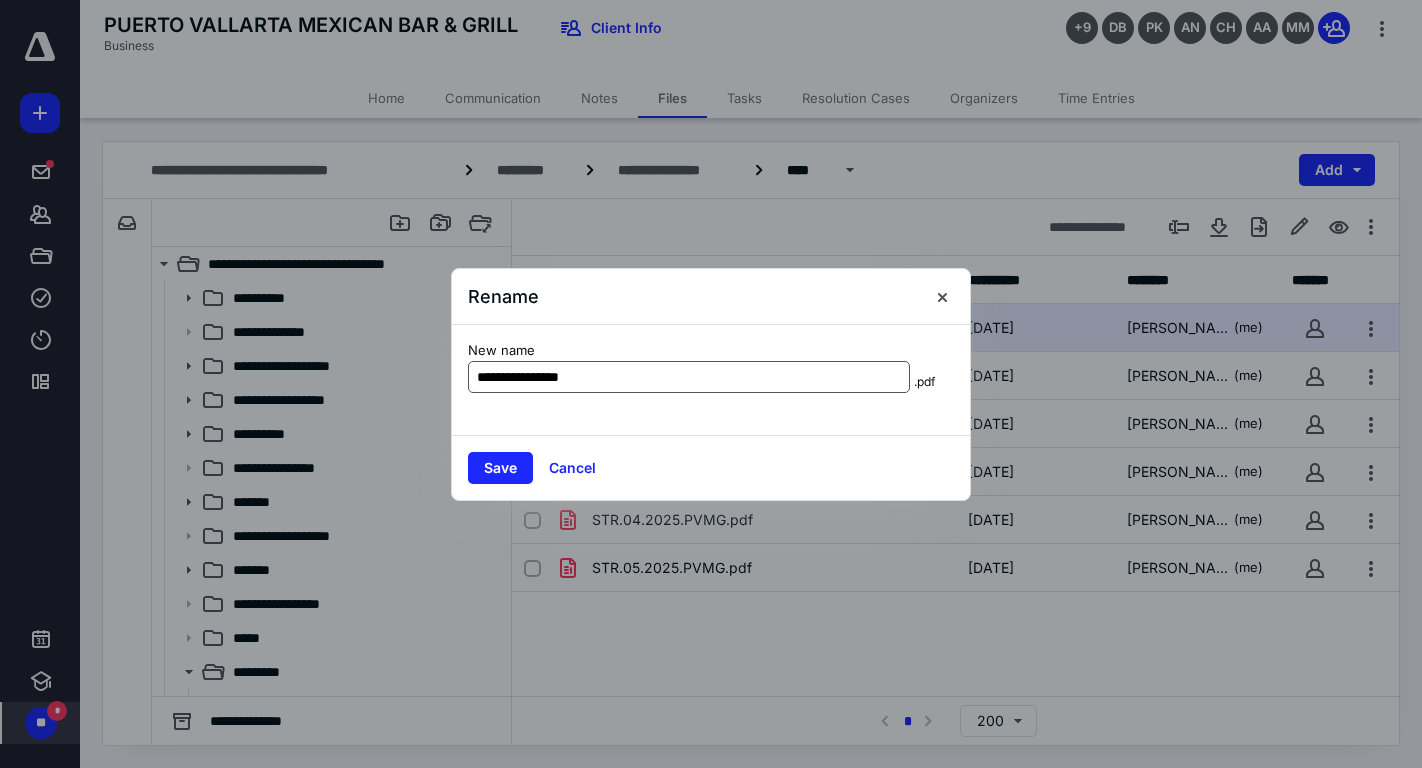 type on "**********" 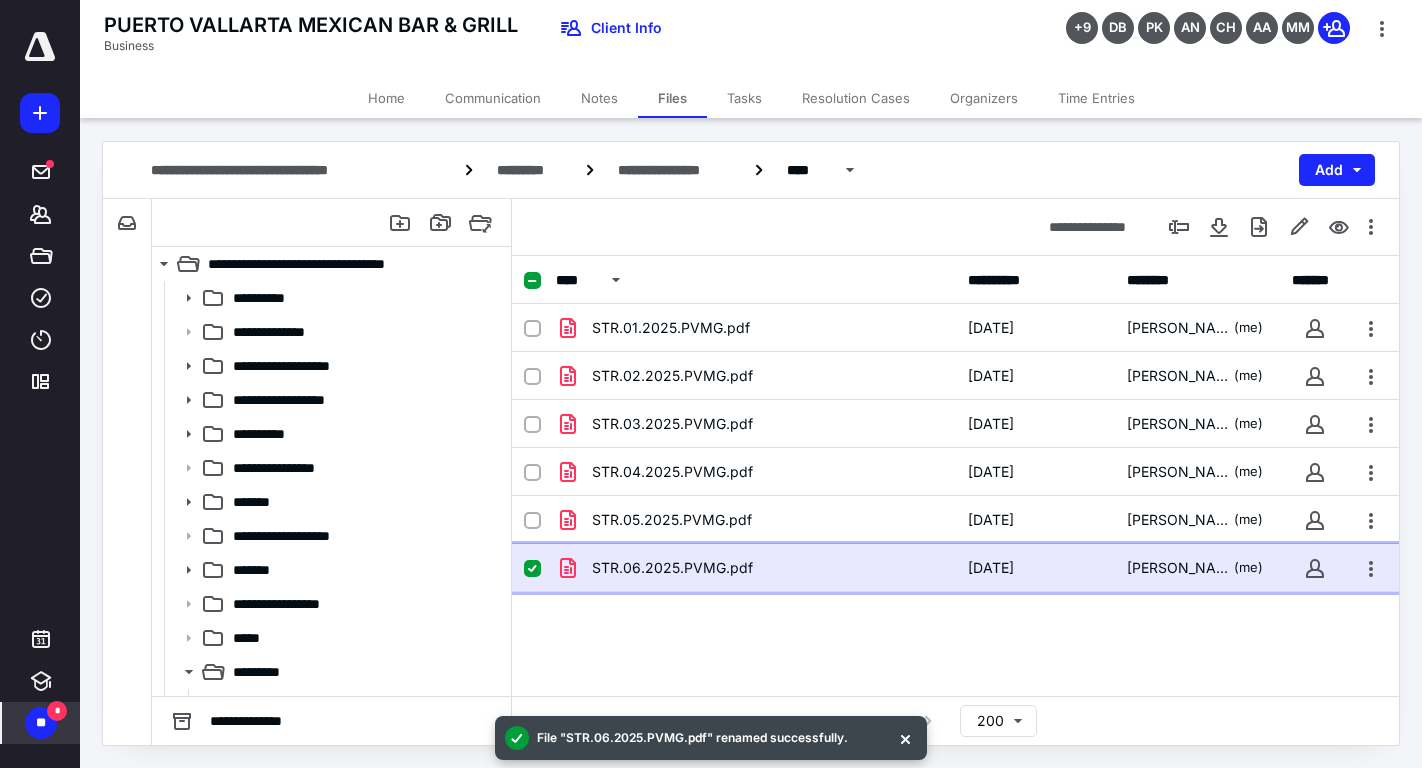 click on "STR.06.2025.PVMG.pdf [DATE] [PERSON_NAME]  (me)" at bounding box center (955, 568) 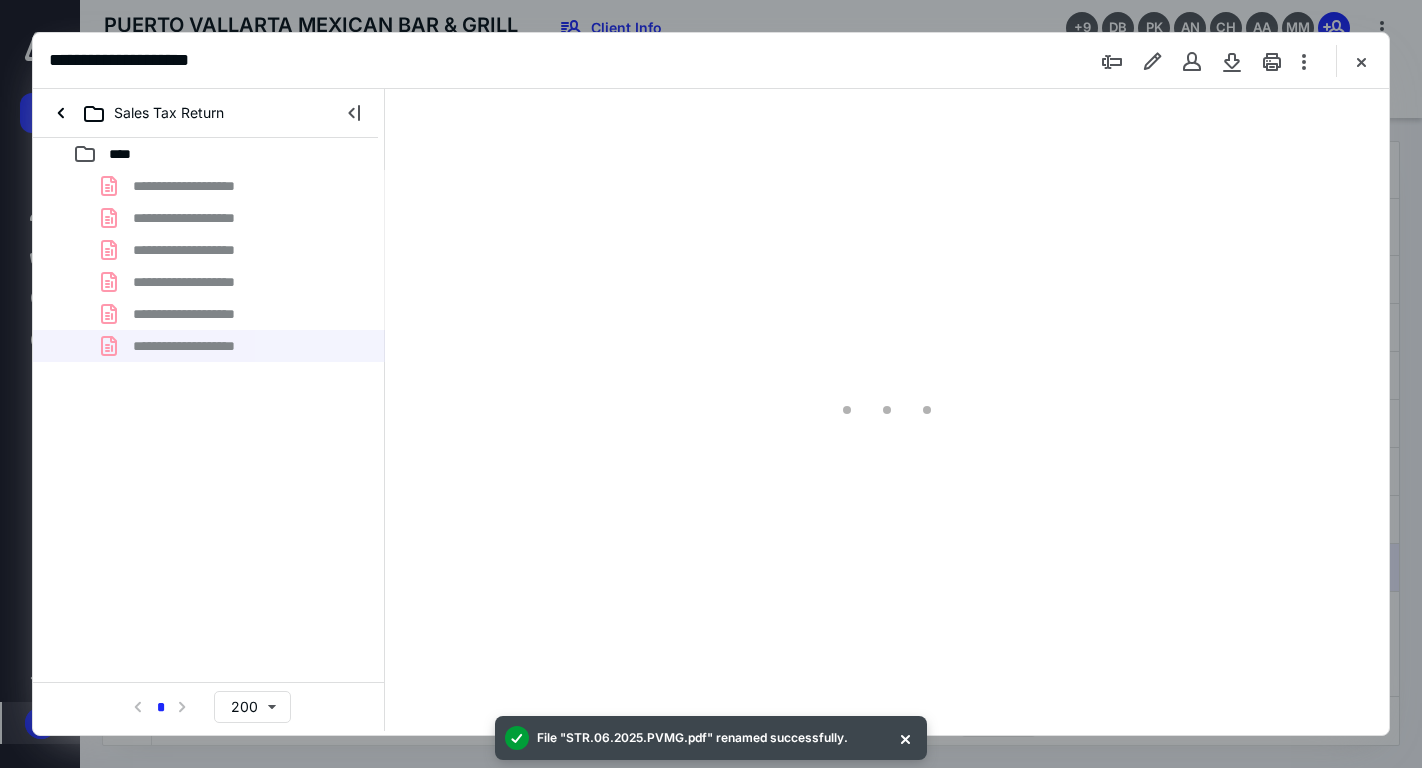 scroll, scrollTop: 0, scrollLeft: 0, axis: both 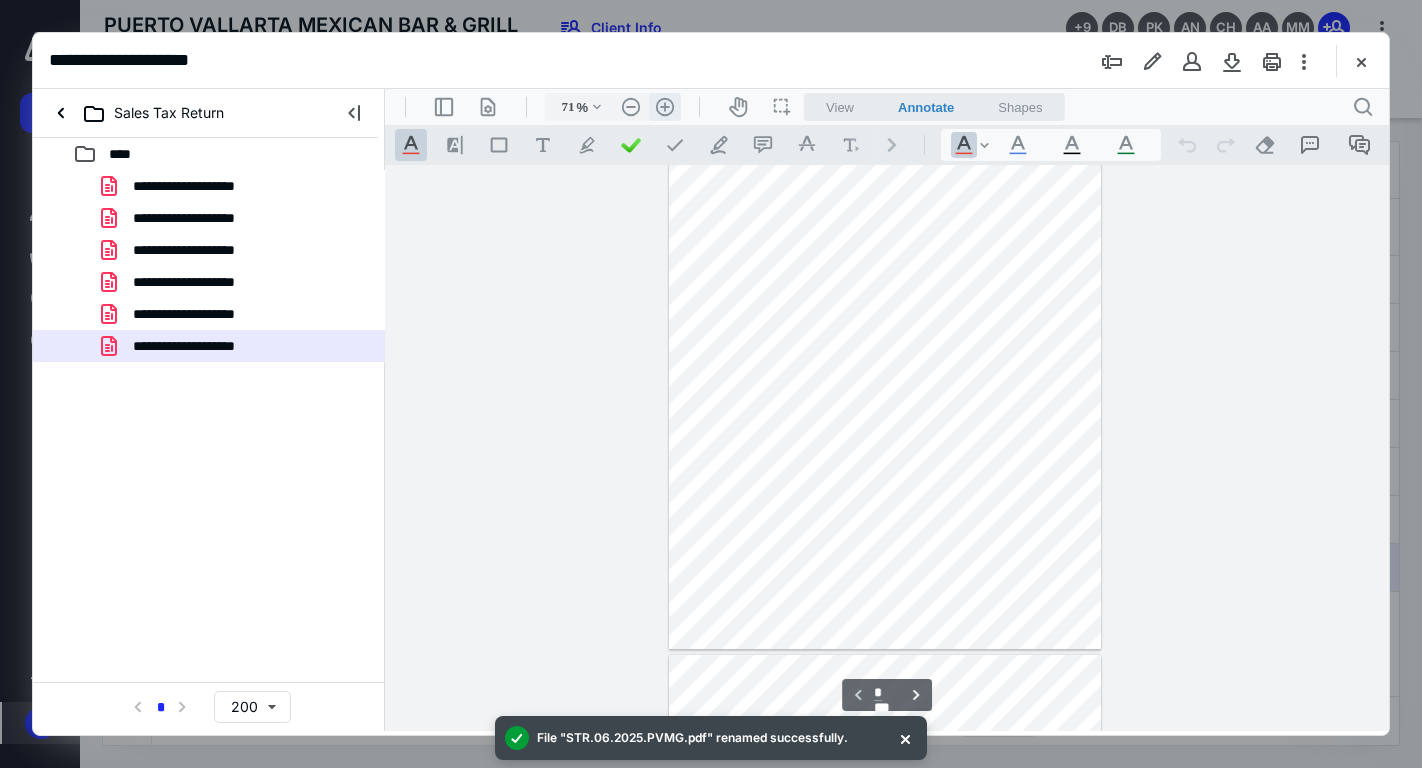 click on ".cls-1{fill:#abb0c4;} icon - header - zoom - in - line" at bounding box center (665, 107) 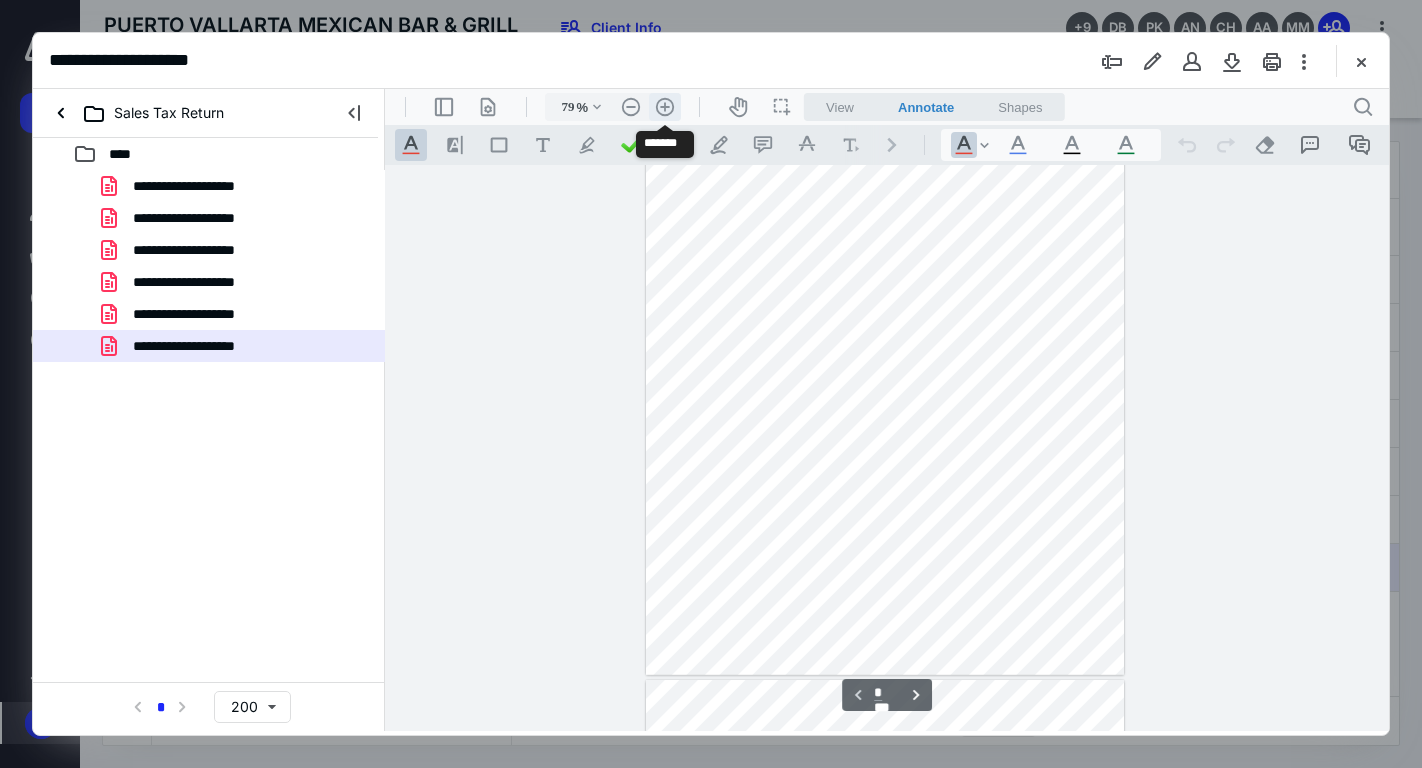 click on ".cls-1{fill:#abb0c4;} icon - header - zoom - in - line" at bounding box center [665, 107] 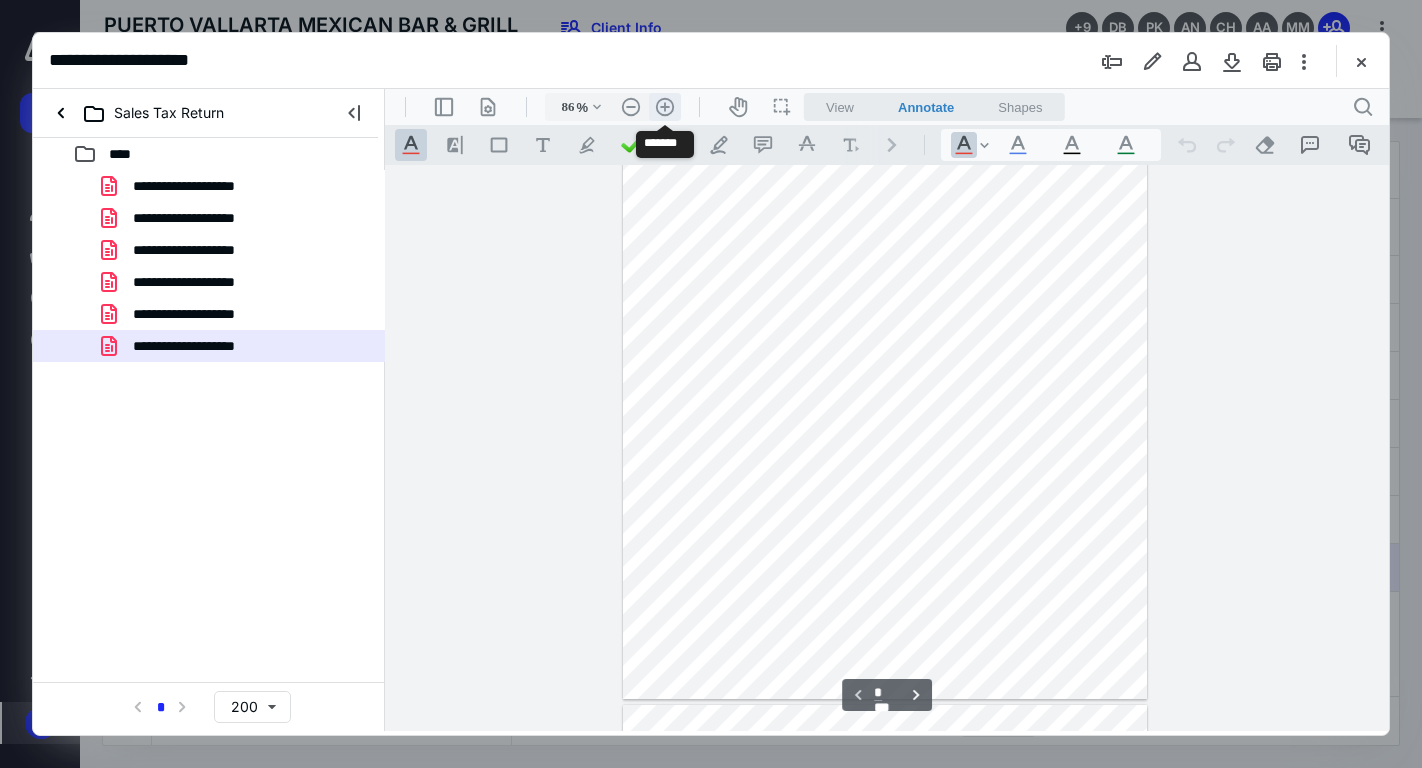 click on ".cls-1{fill:#abb0c4;} icon - header - zoom - in - line" at bounding box center (665, 107) 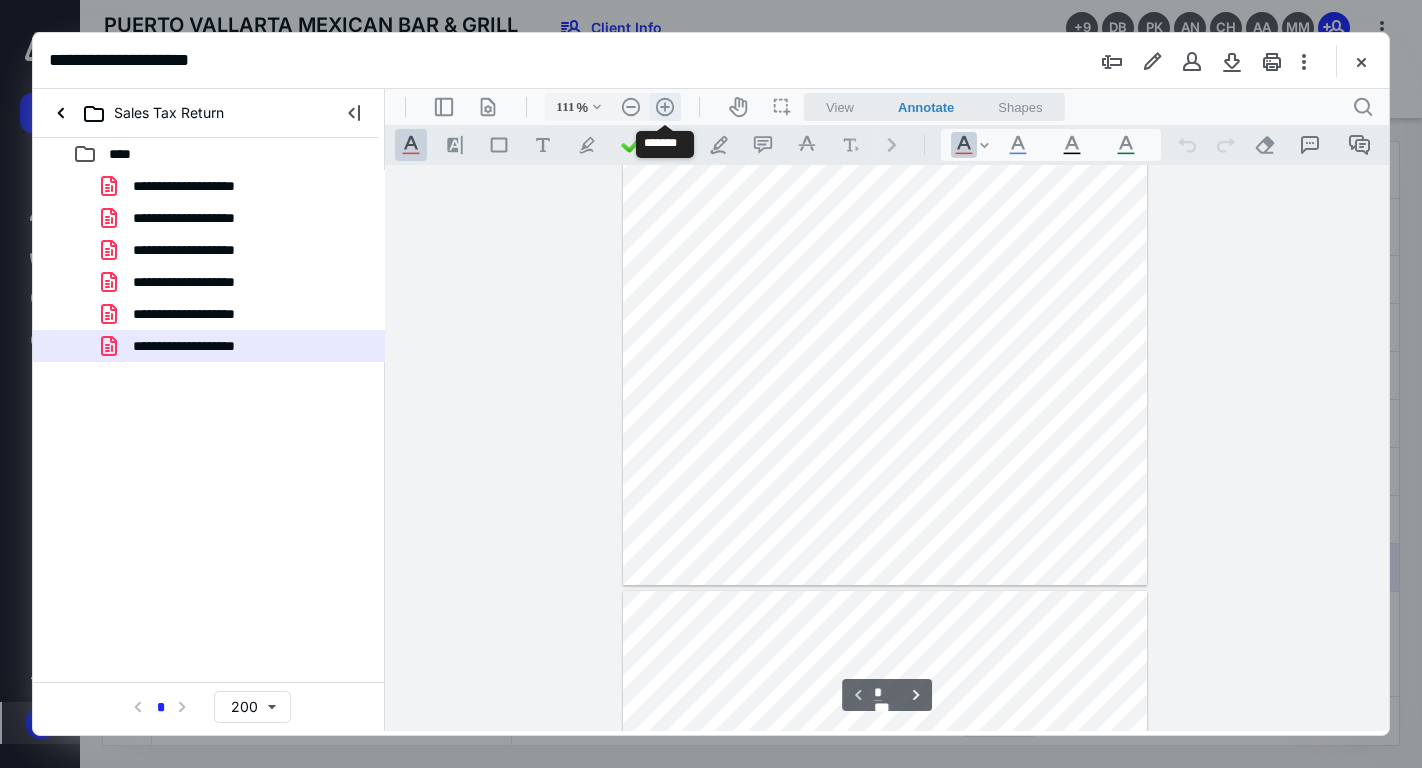click on ".cls-1{fill:#abb0c4;} icon - header - zoom - in - line" at bounding box center [665, 107] 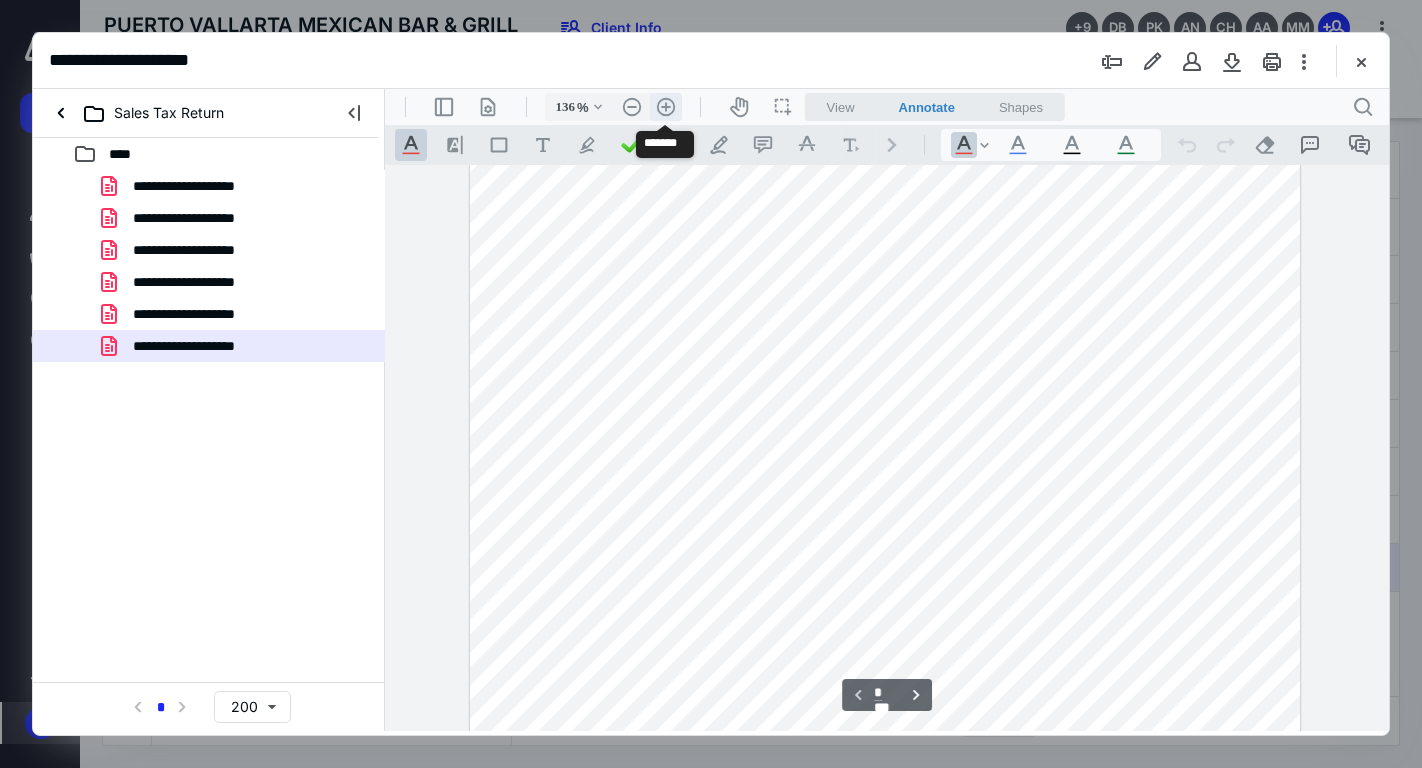 scroll, scrollTop: 377, scrollLeft: 0, axis: vertical 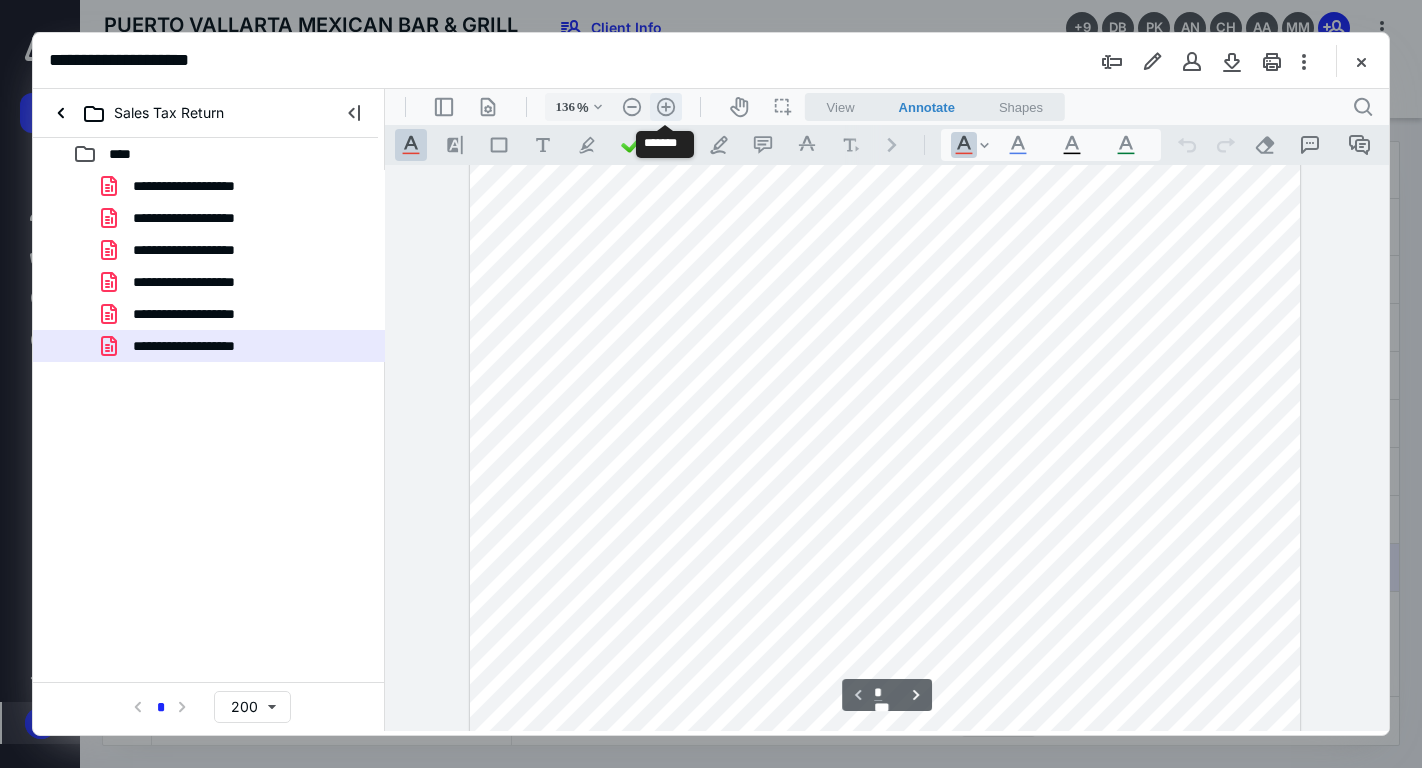 click on ".cls-1{fill:#abb0c4;} icon - header - zoom - in - line" at bounding box center [666, 107] 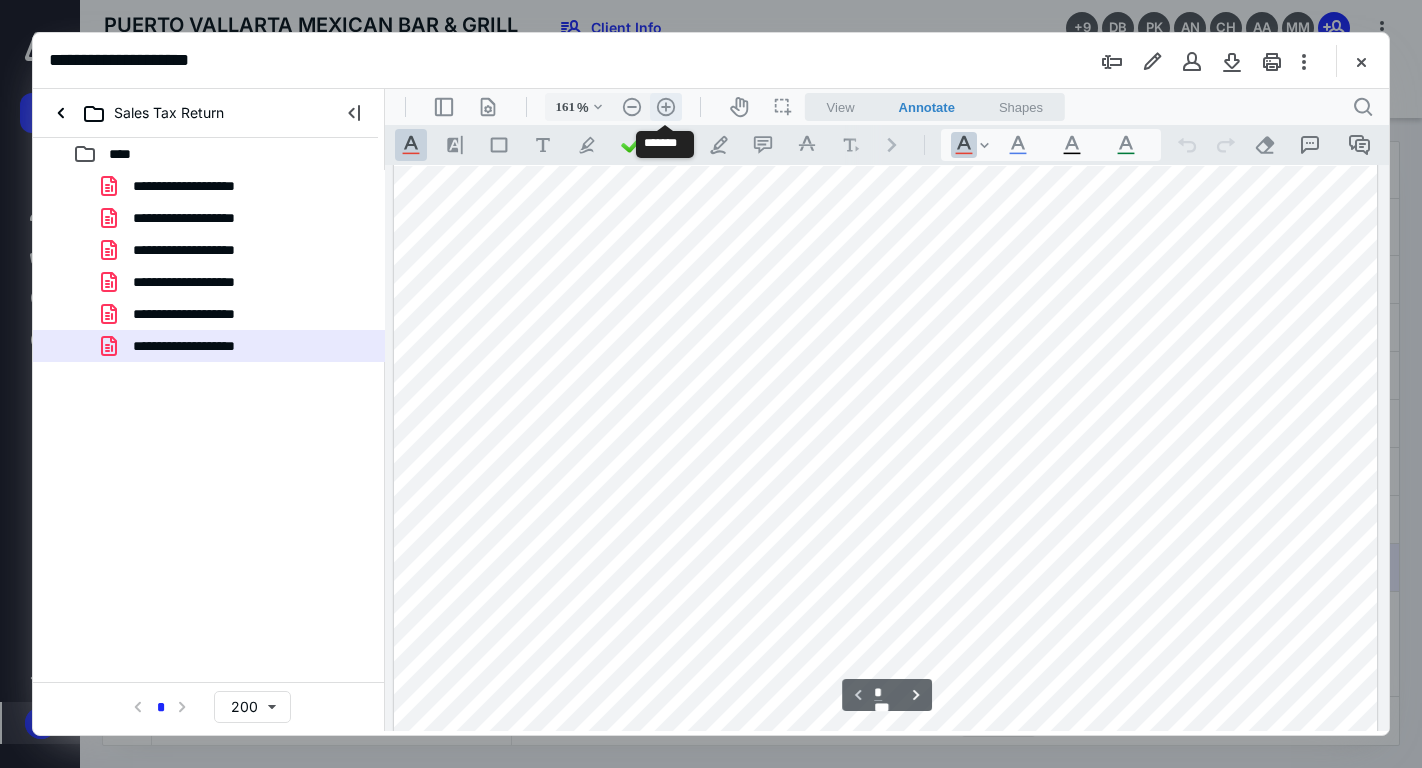 click on ".cls-1{fill:#abb0c4;} icon - header - zoom - in - line" at bounding box center [666, 107] 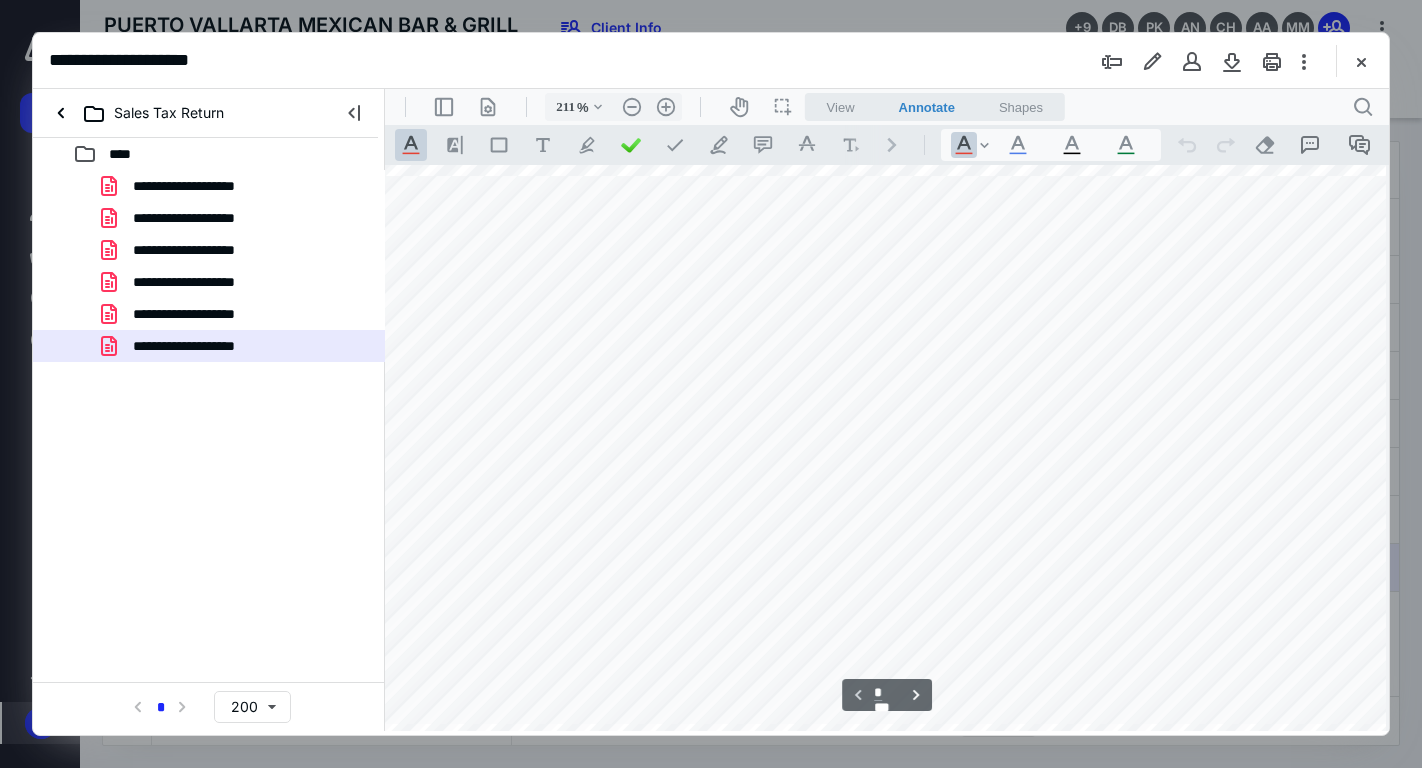 scroll, scrollTop: 867, scrollLeft: 158, axis: both 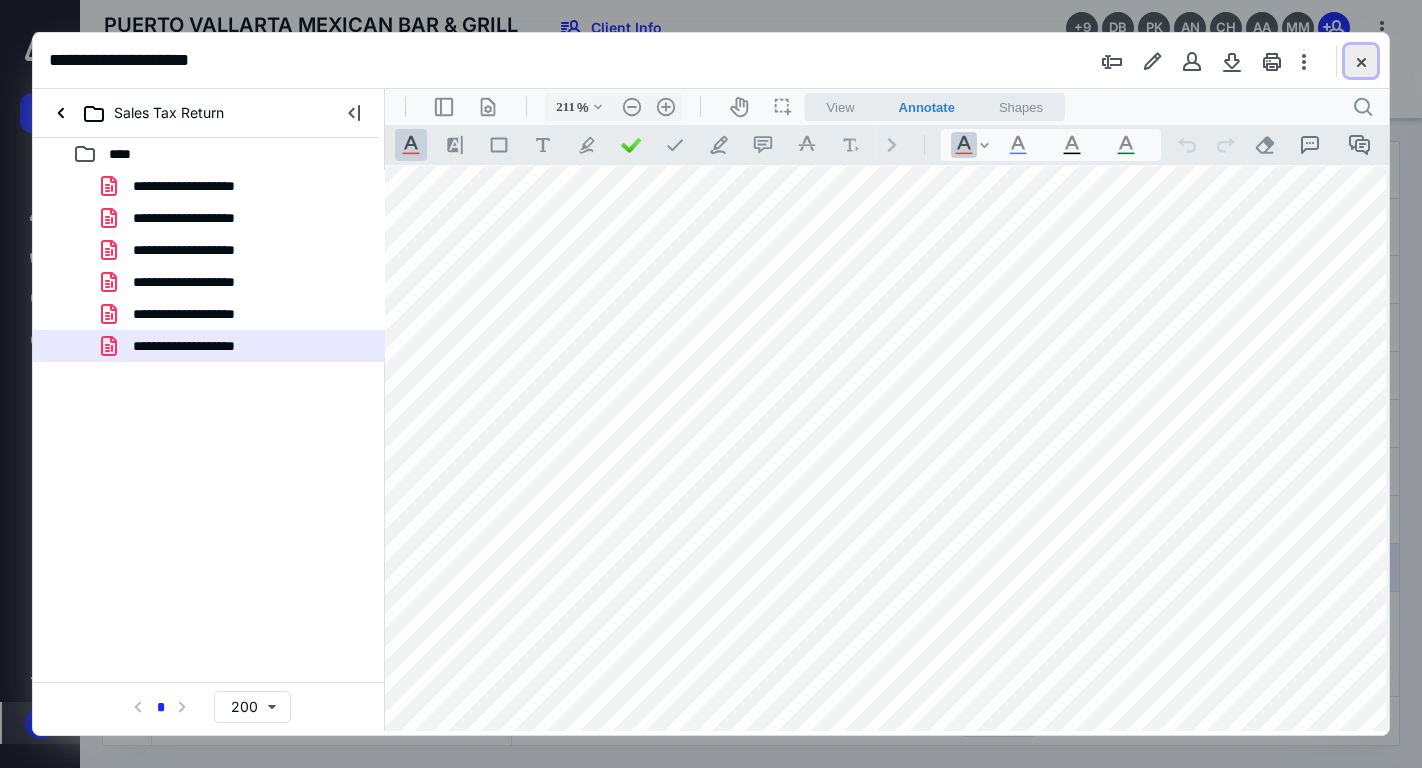 click at bounding box center (1361, 61) 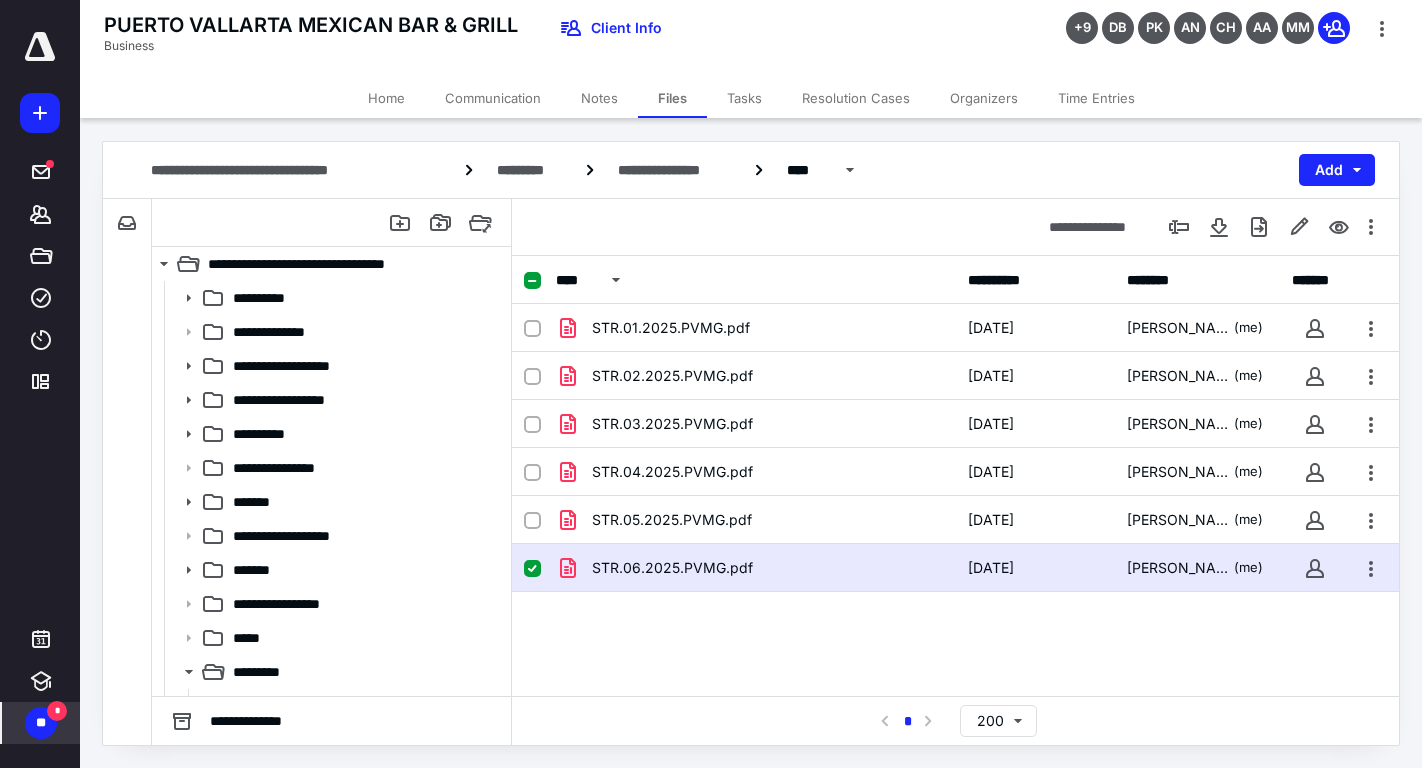 click on "STR.06.2025.PVMG.pdf" at bounding box center [756, 568] 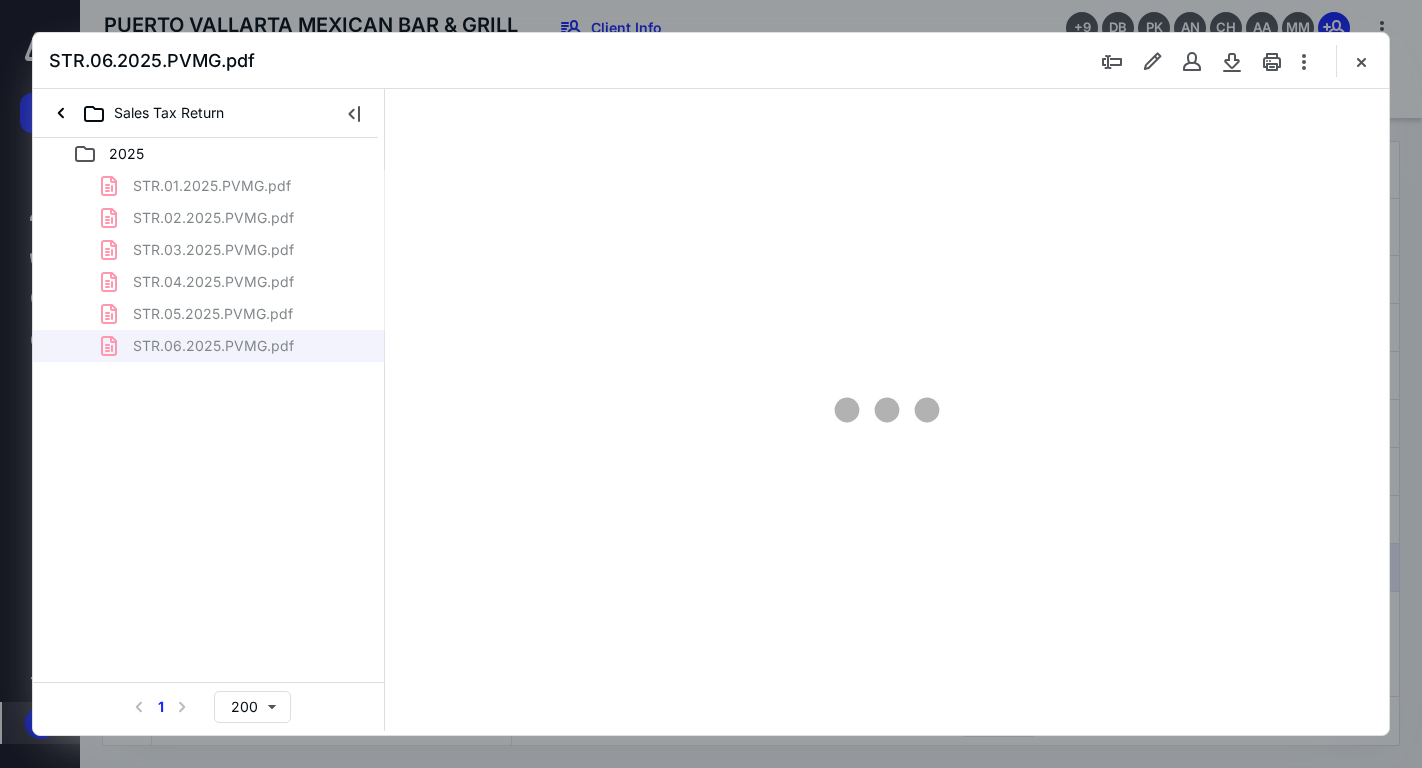 scroll, scrollTop: 0, scrollLeft: 0, axis: both 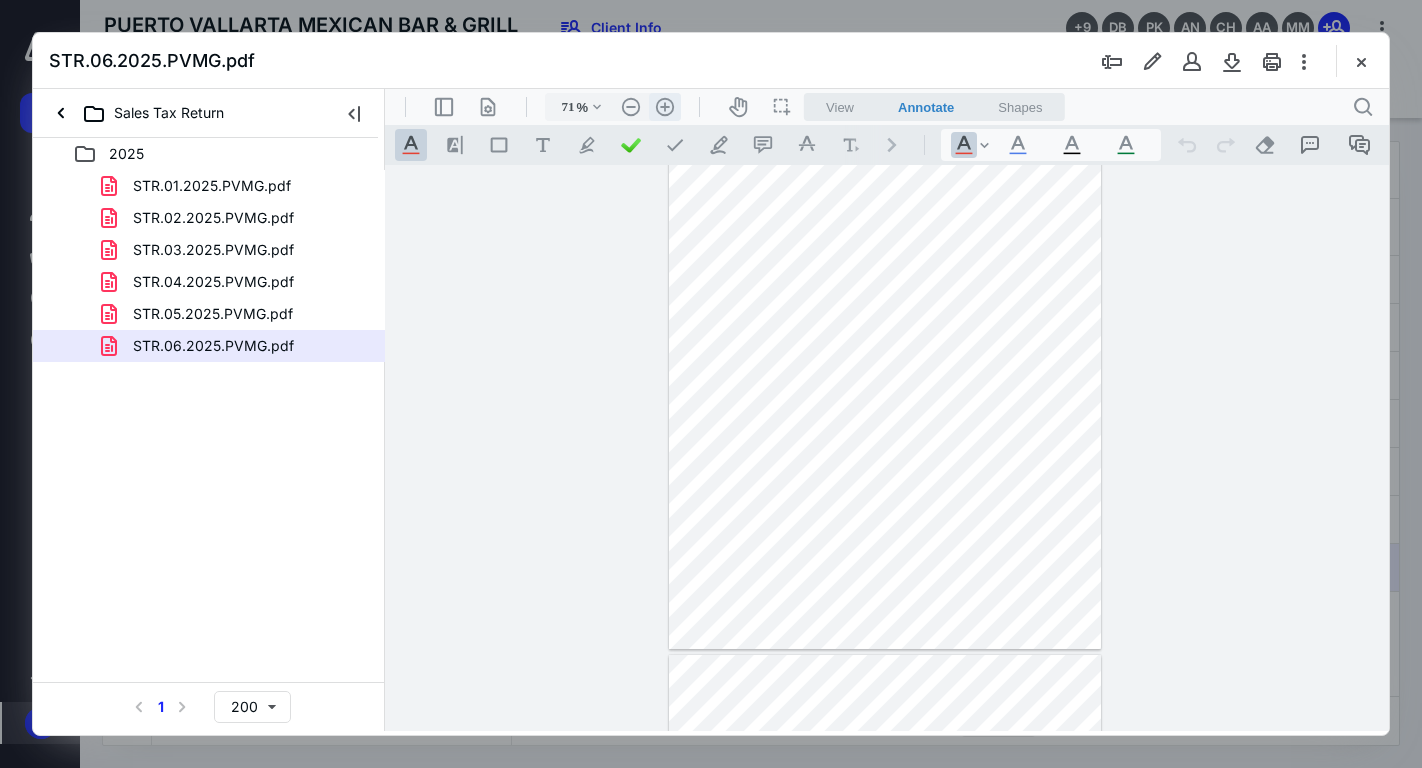 click on ".cls-1{fill:#abb0c4;} icon - header - zoom - in - line" at bounding box center (665, 107) 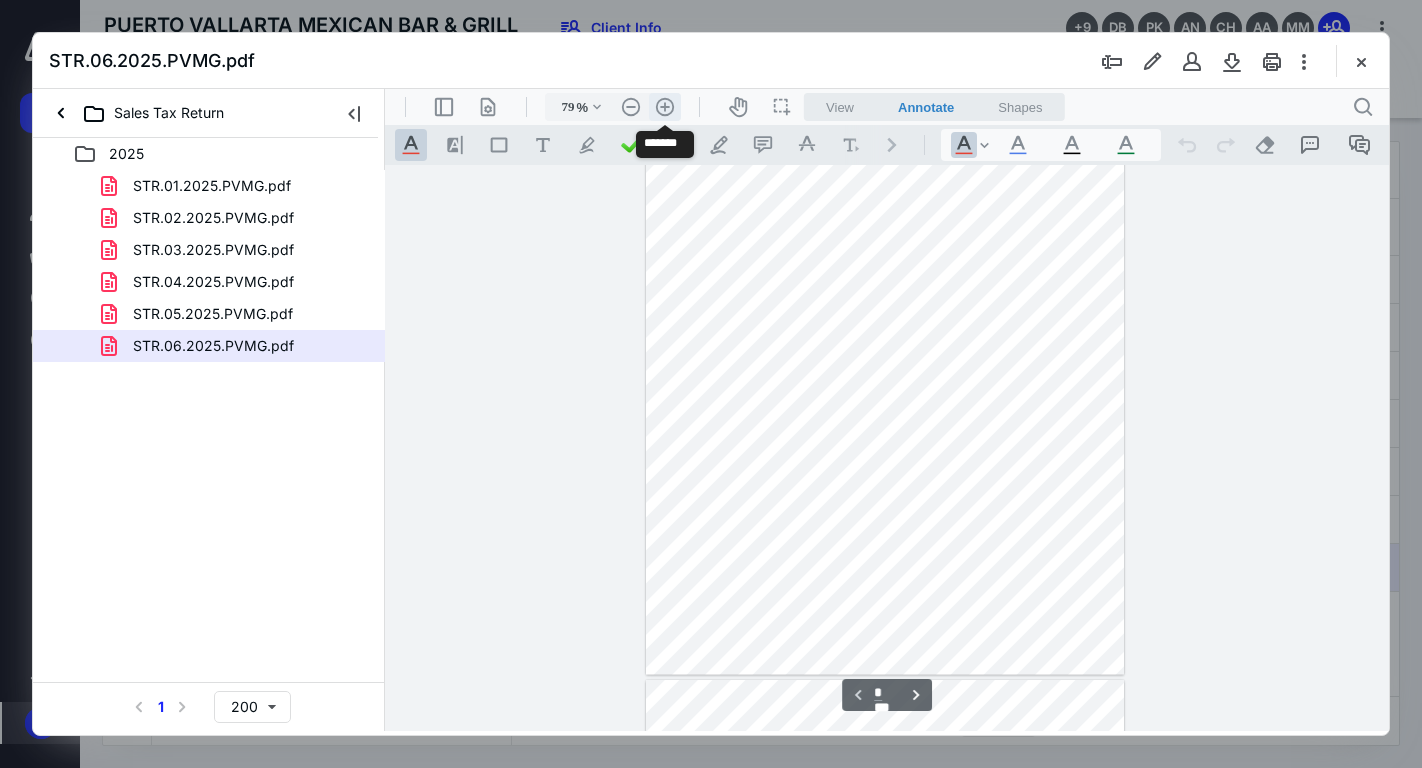 click on ".cls-1{fill:#abb0c4;} icon - header - zoom - in - line" at bounding box center [665, 107] 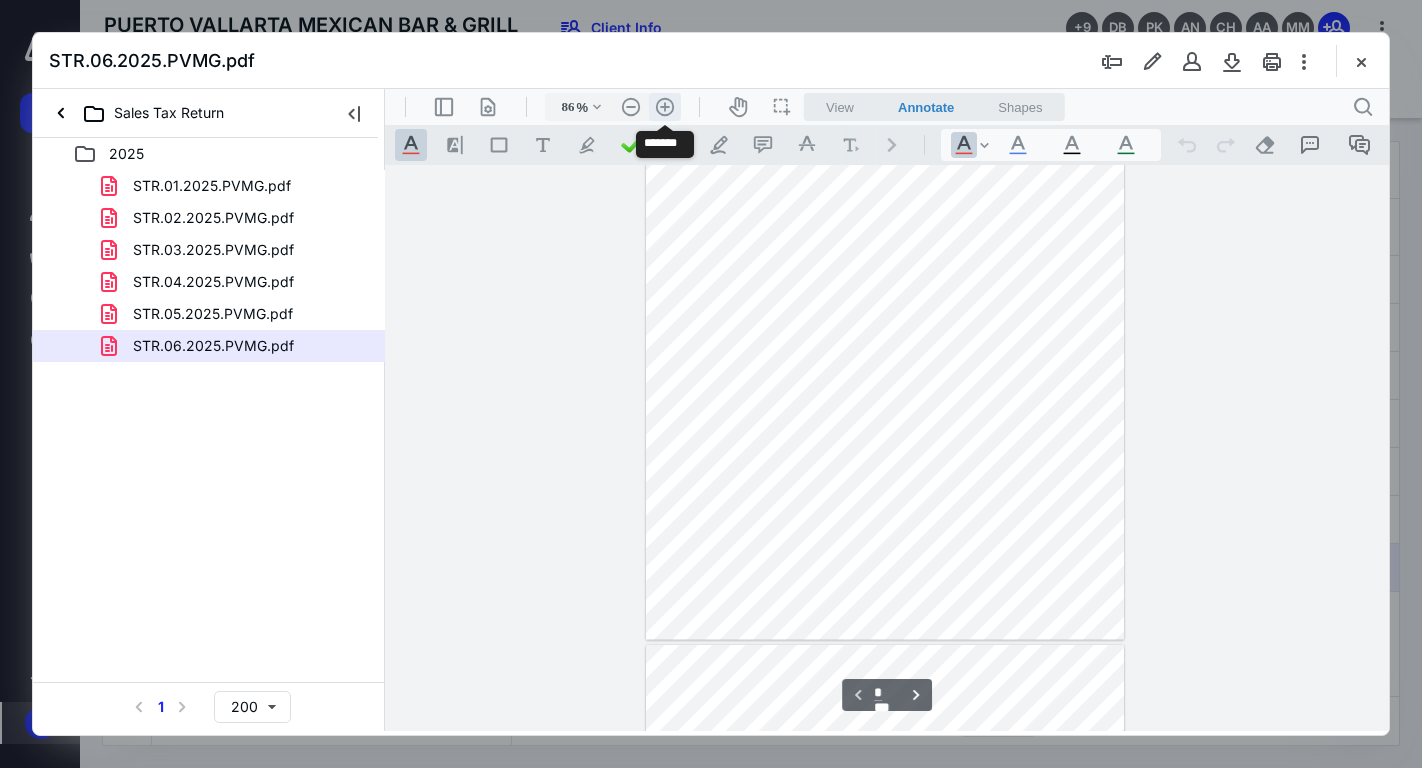click on ".cls-1{fill:#abb0c4;} icon - header - zoom - in - line" at bounding box center [665, 107] 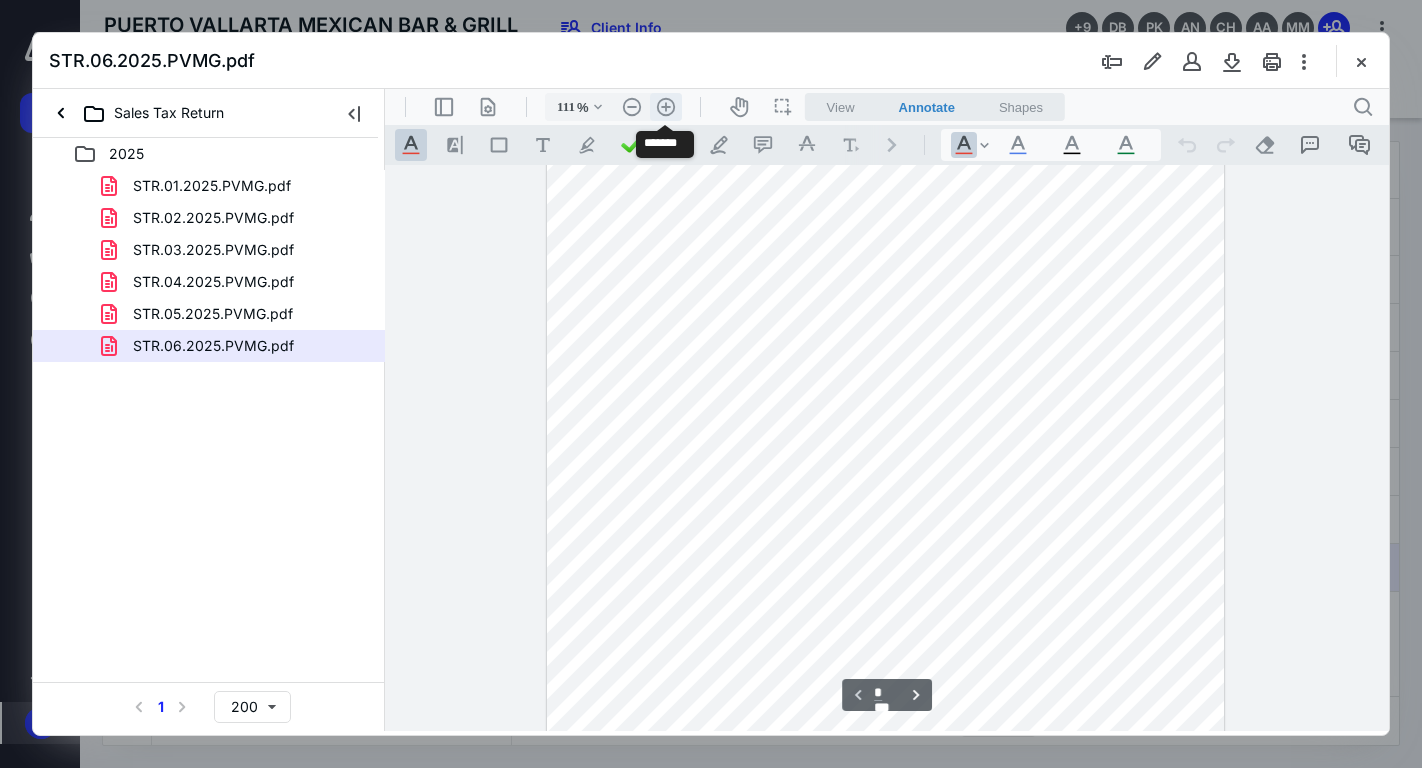 click on ".cls-1{fill:#abb0c4;} icon - header - zoom - in - line" at bounding box center (666, 107) 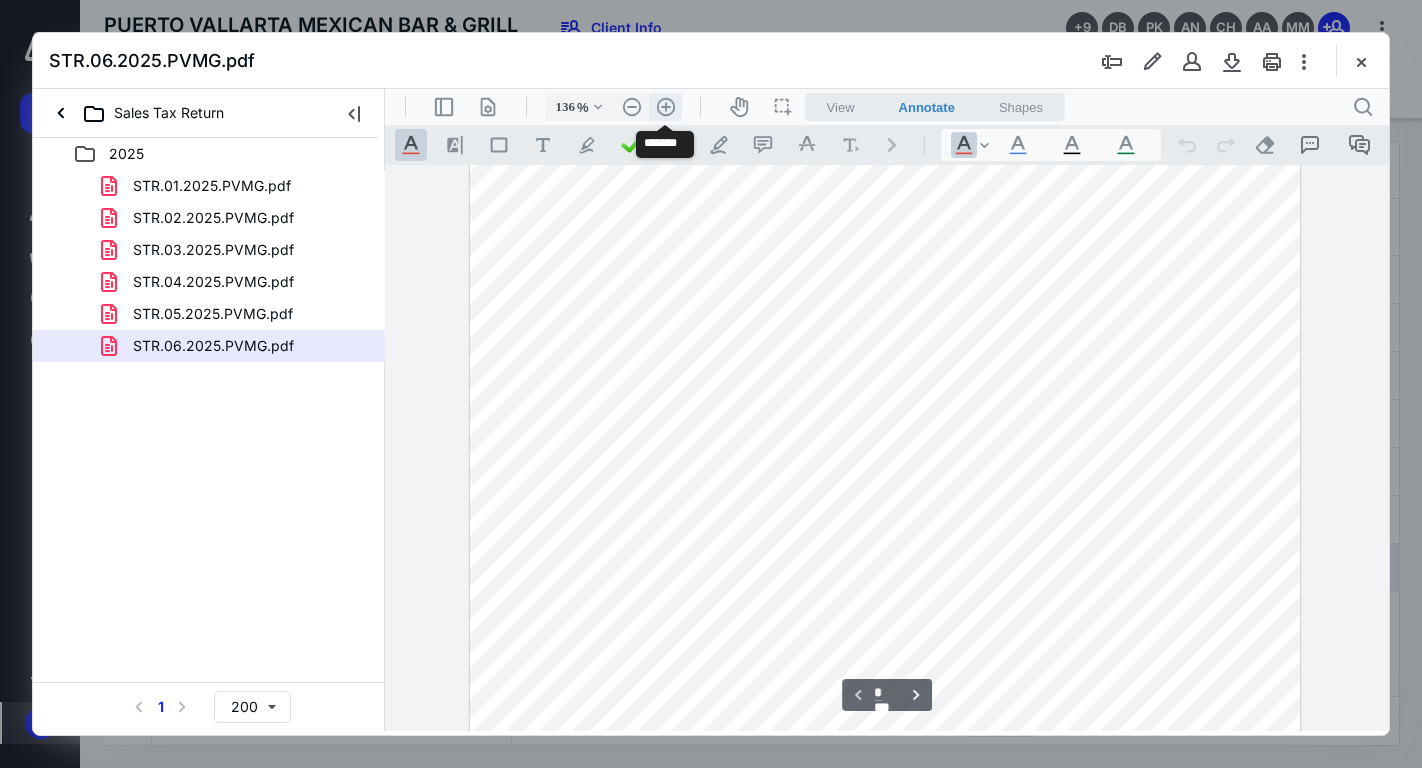scroll, scrollTop: 377, scrollLeft: 0, axis: vertical 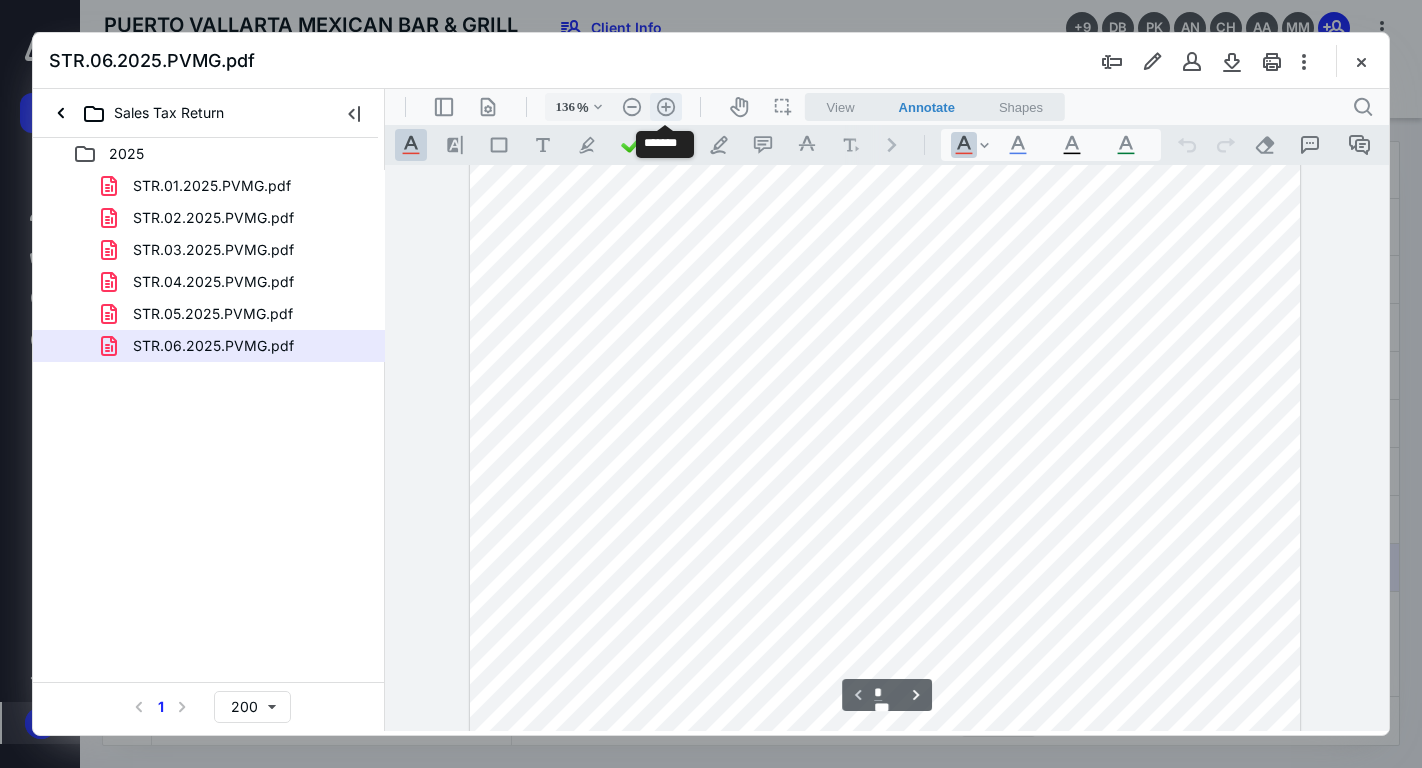 click on ".cls-1{fill:#abb0c4;} icon - header - zoom - in - line" at bounding box center [666, 107] 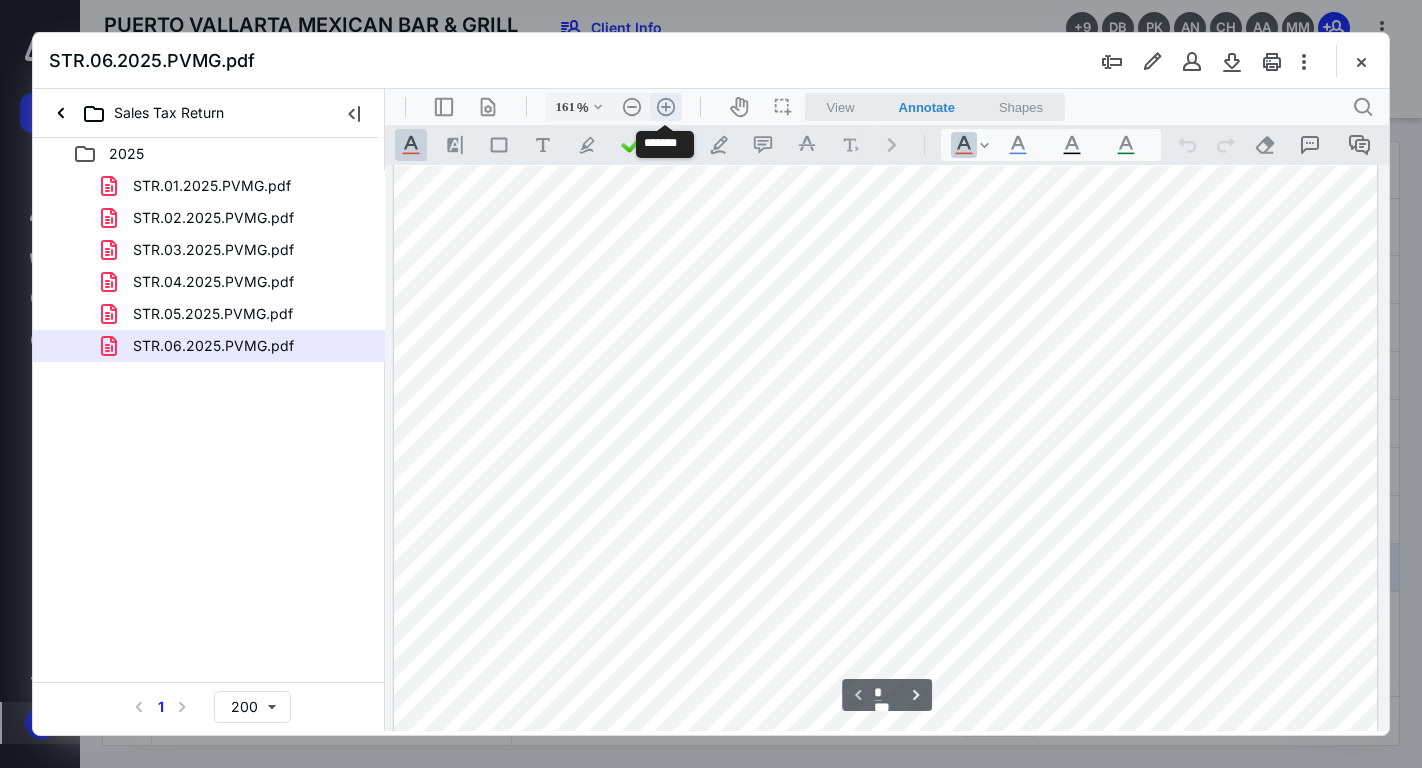 click on ".cls-1{fill:#abb0c4;} icon - header - zoom - in - line" at bounding box center [666, 107] 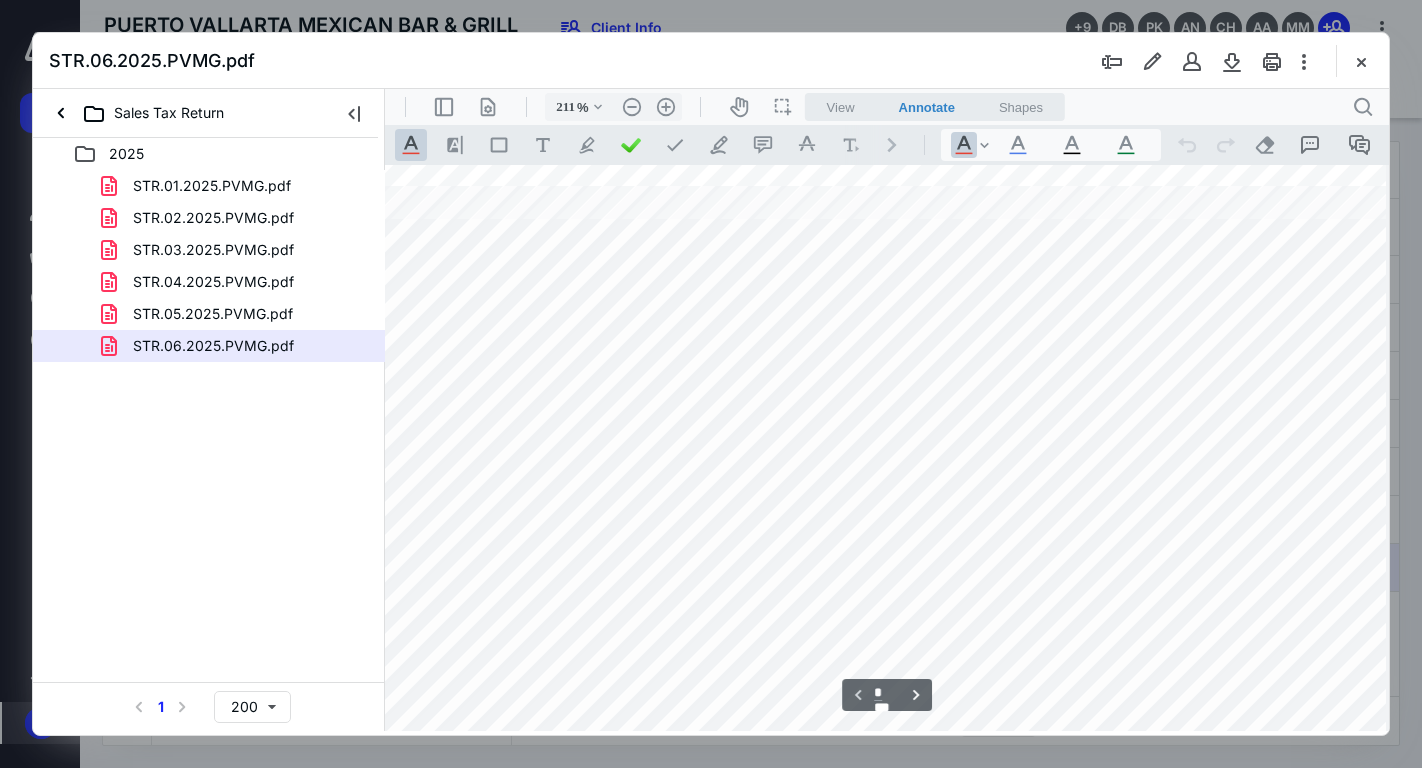 scroll, scrollTop: 0, scrollLeft: 158, axis: horizontal 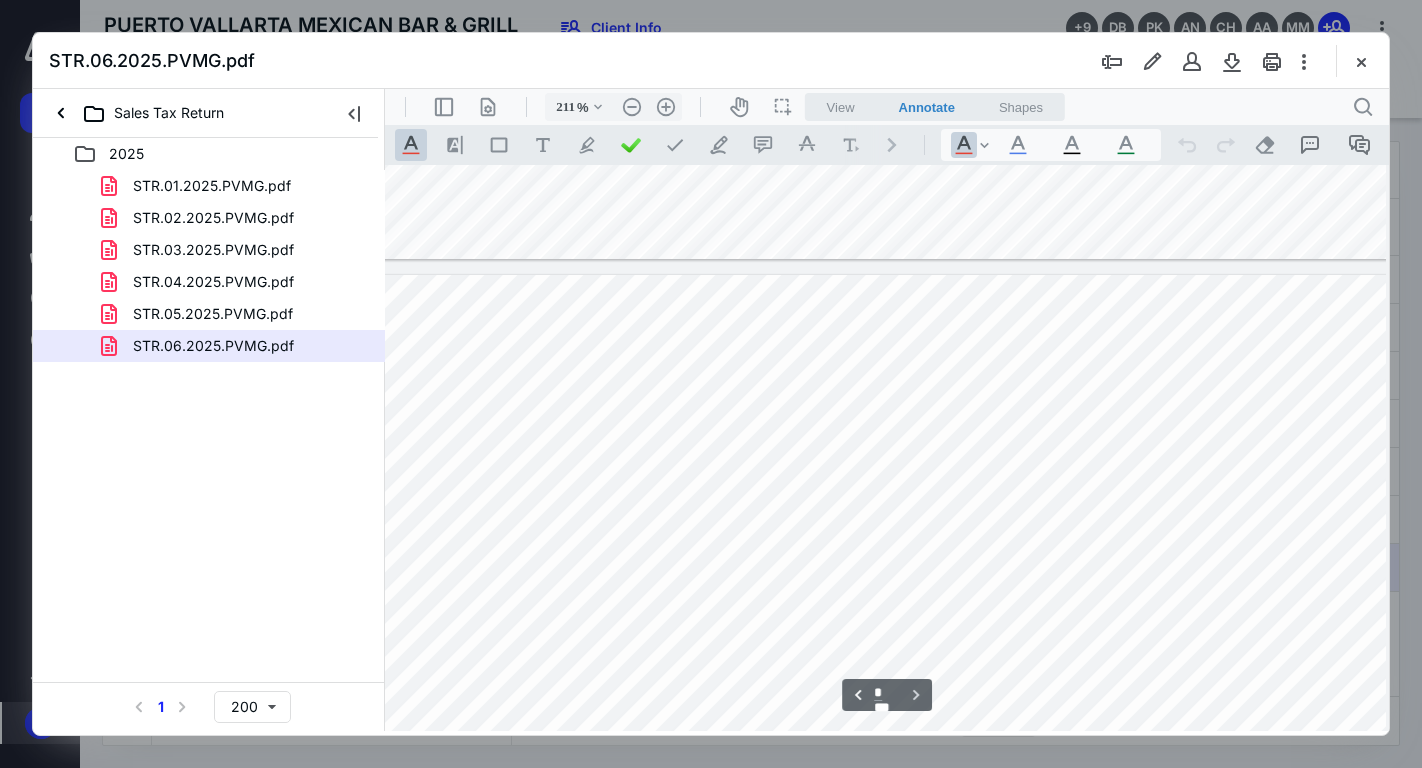 type on "*" 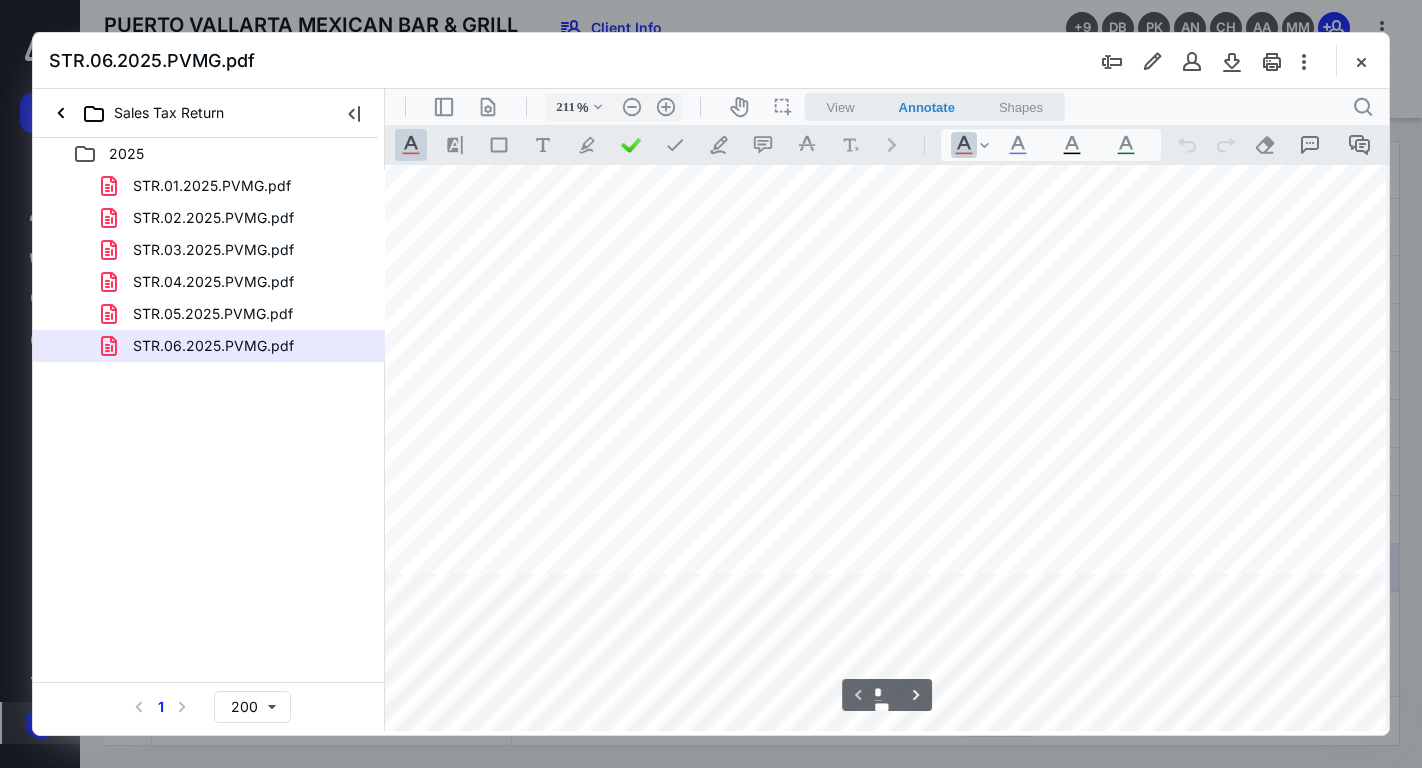 scroll, scrollTop: 354, scrollLeft: 158, axis: both 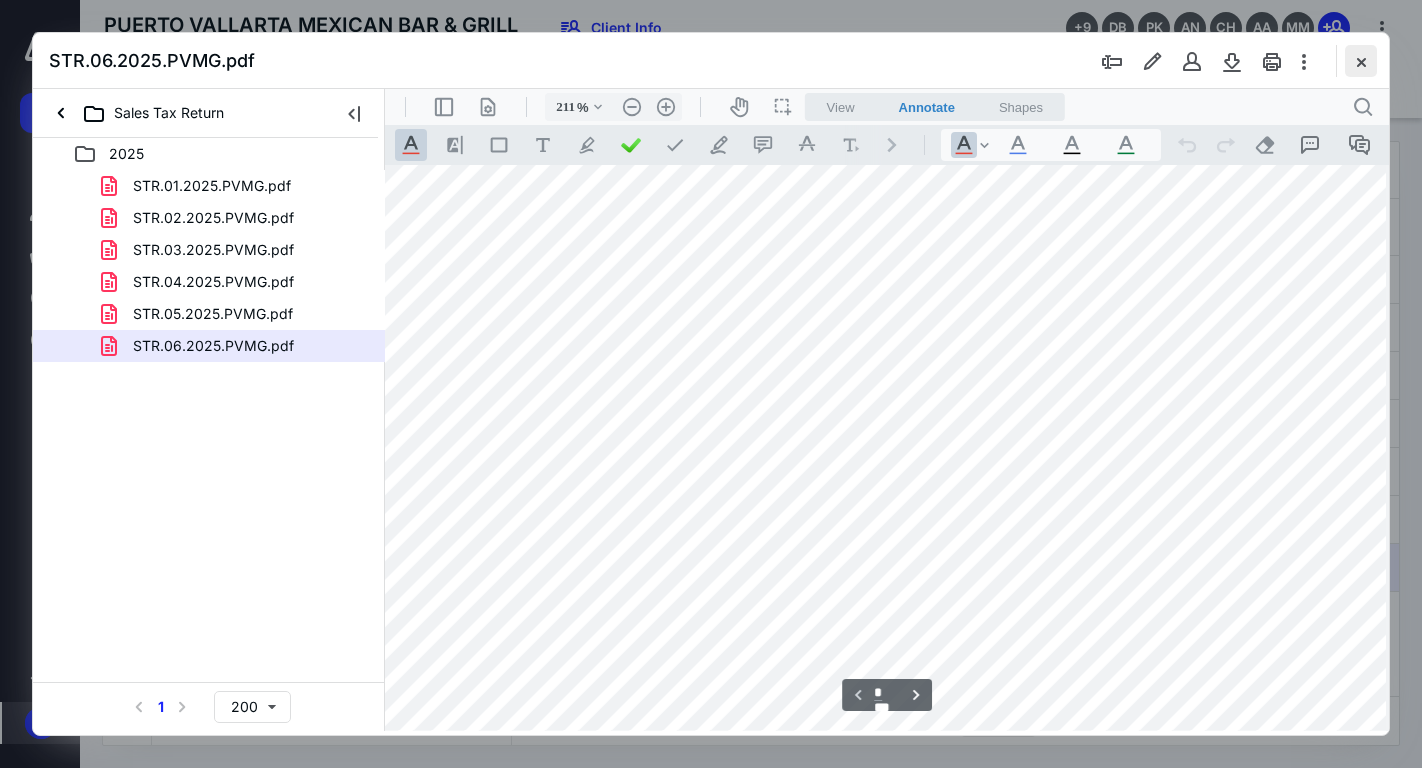 click at bounding box center [1361, 61] 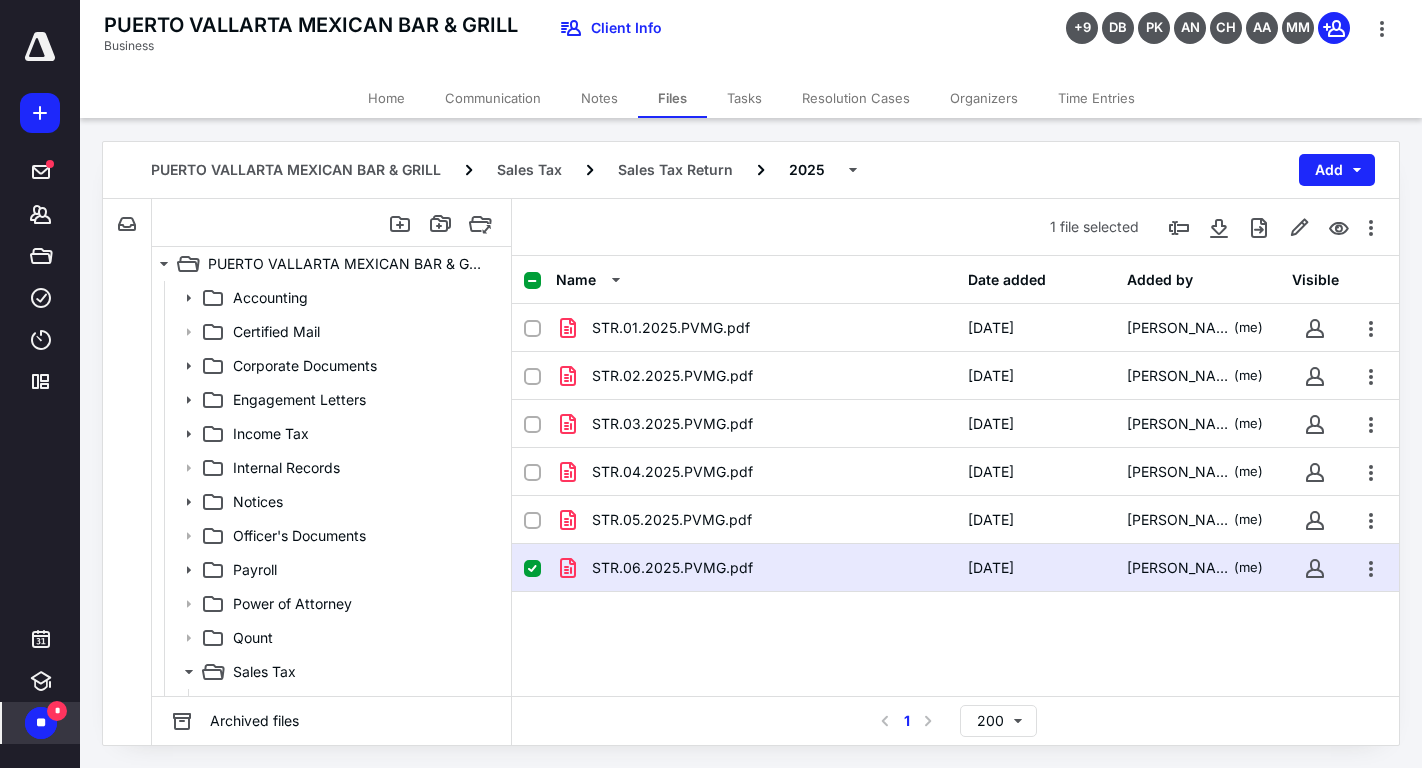 click on "**" at bounding box center [41, 723] 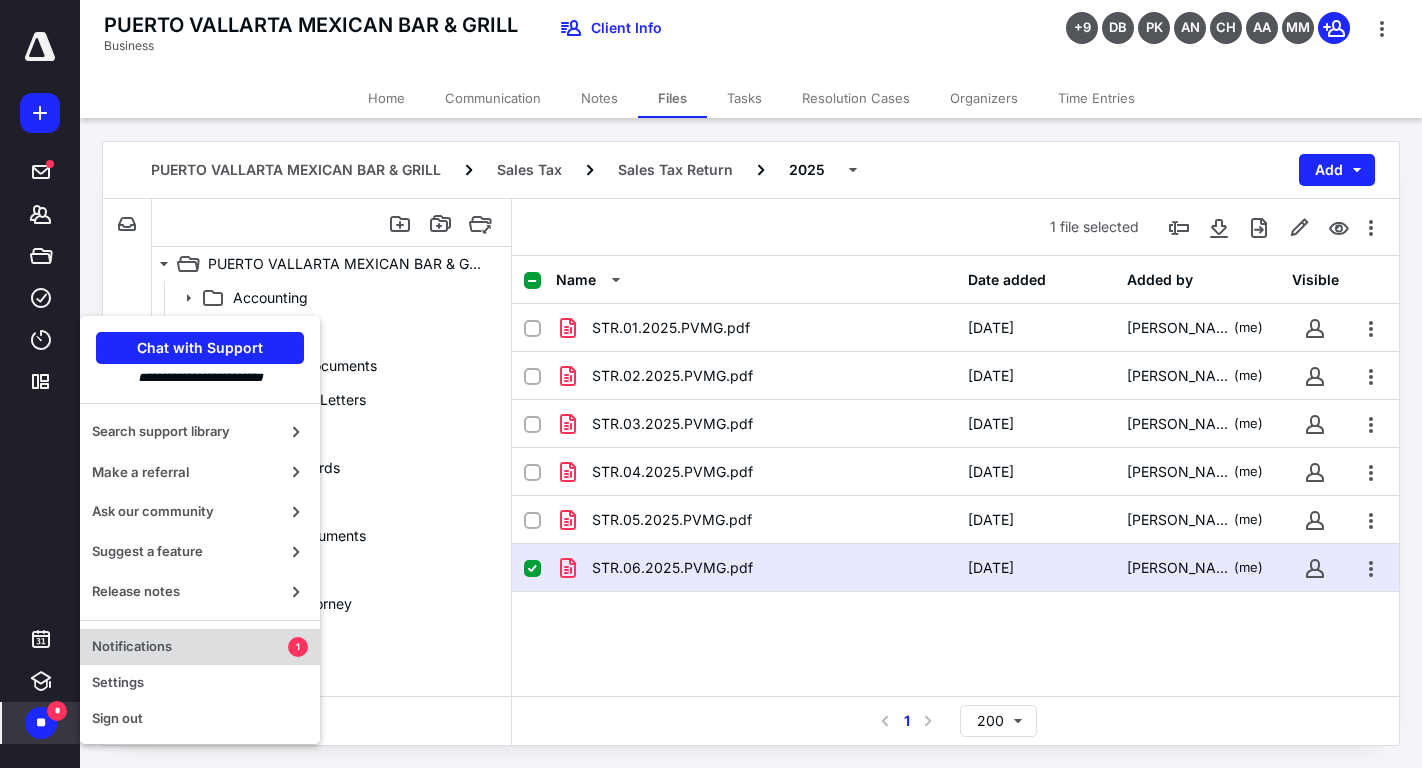 click on "Notifications" at bounding box center [190, 647] 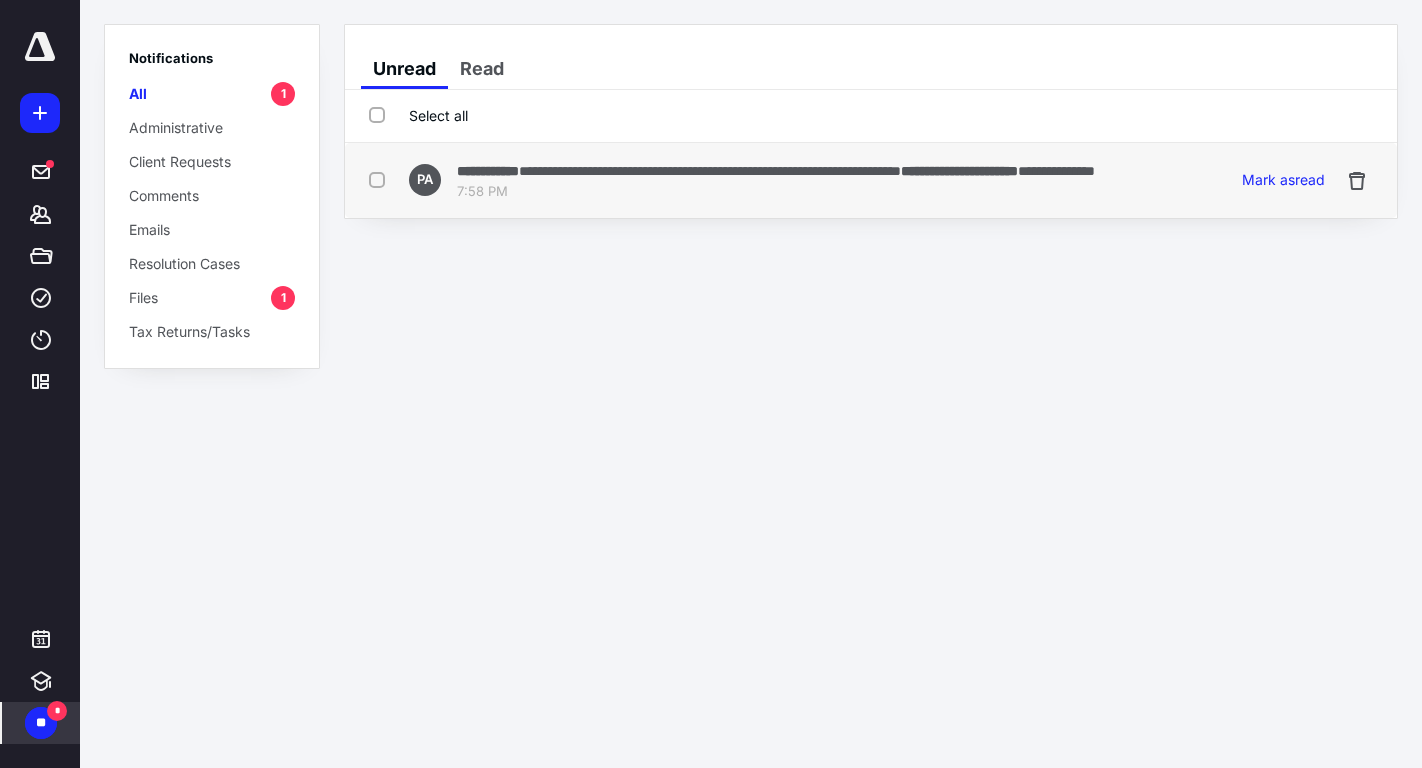 click on "**********" at bounding box center (776, 170) 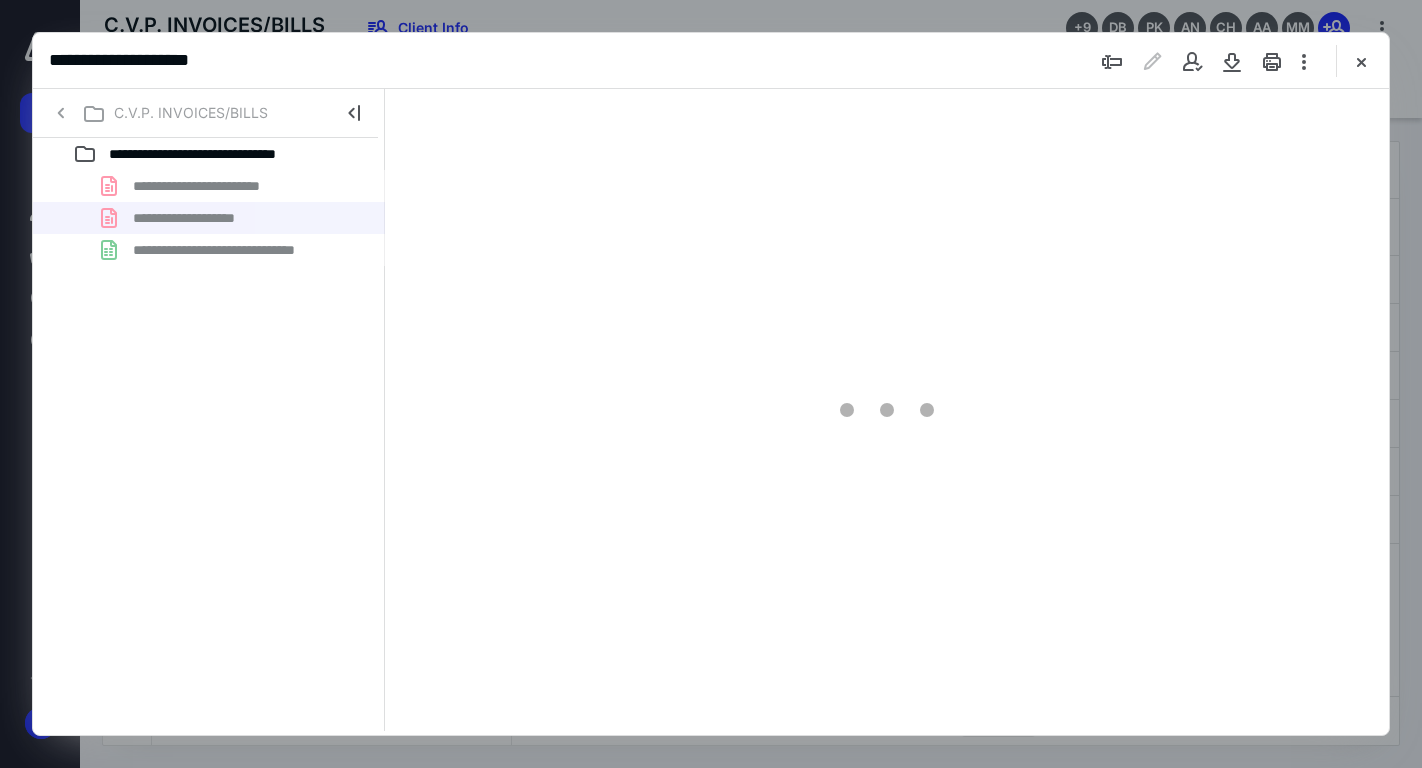 scroll, scrollTop: 0, scrollLeft: 0, axis: both 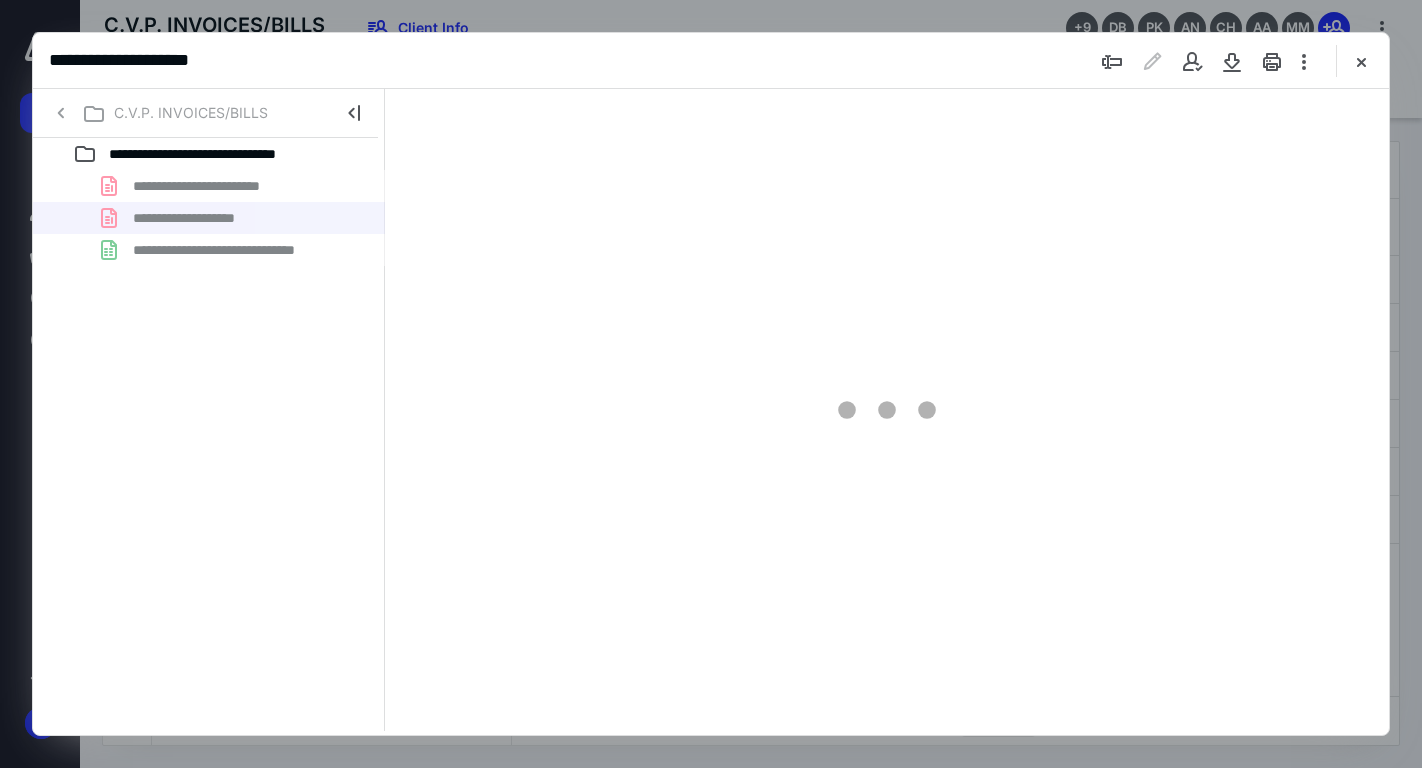 type on "71" 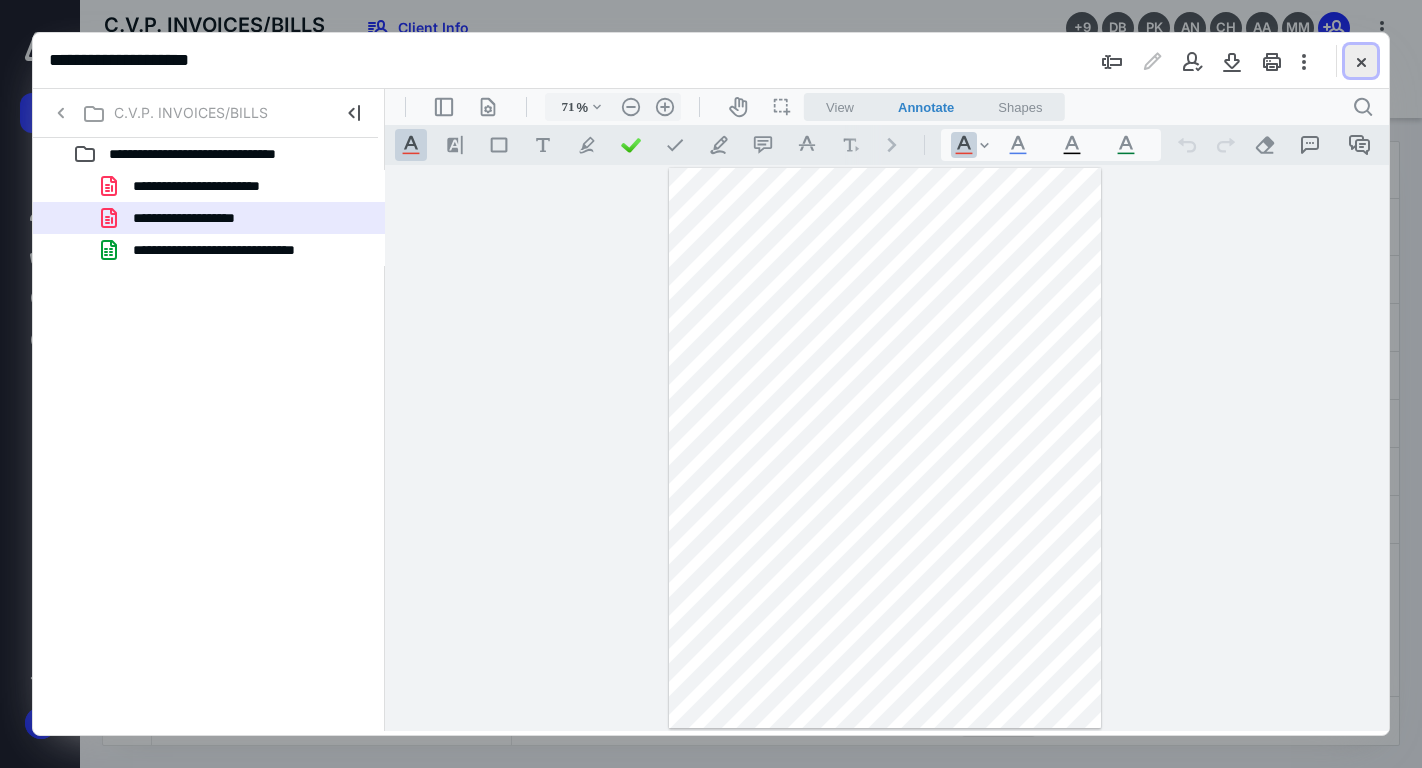 click at bounding box center [1361, 61] 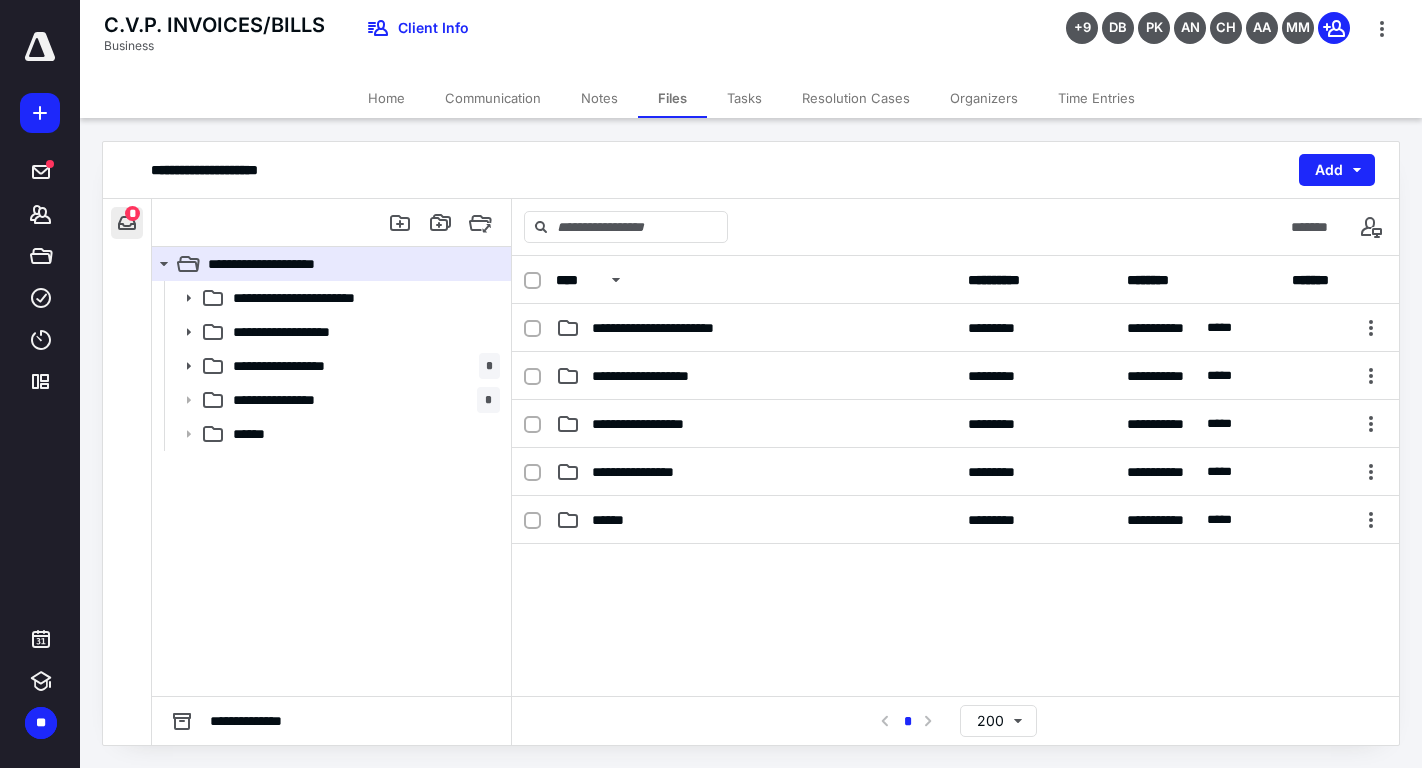 click at bounding box center (127, 223) 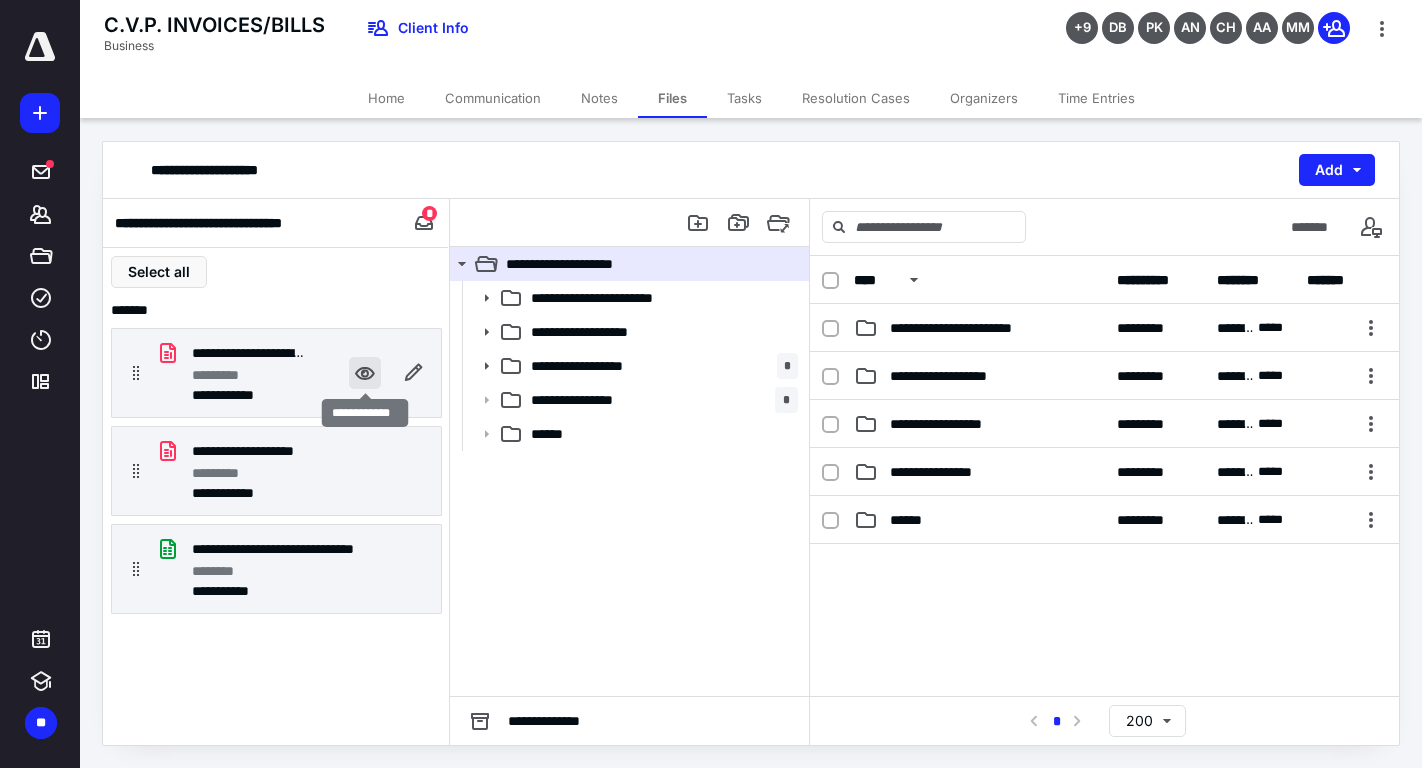 click at bounding box center [365, 373] 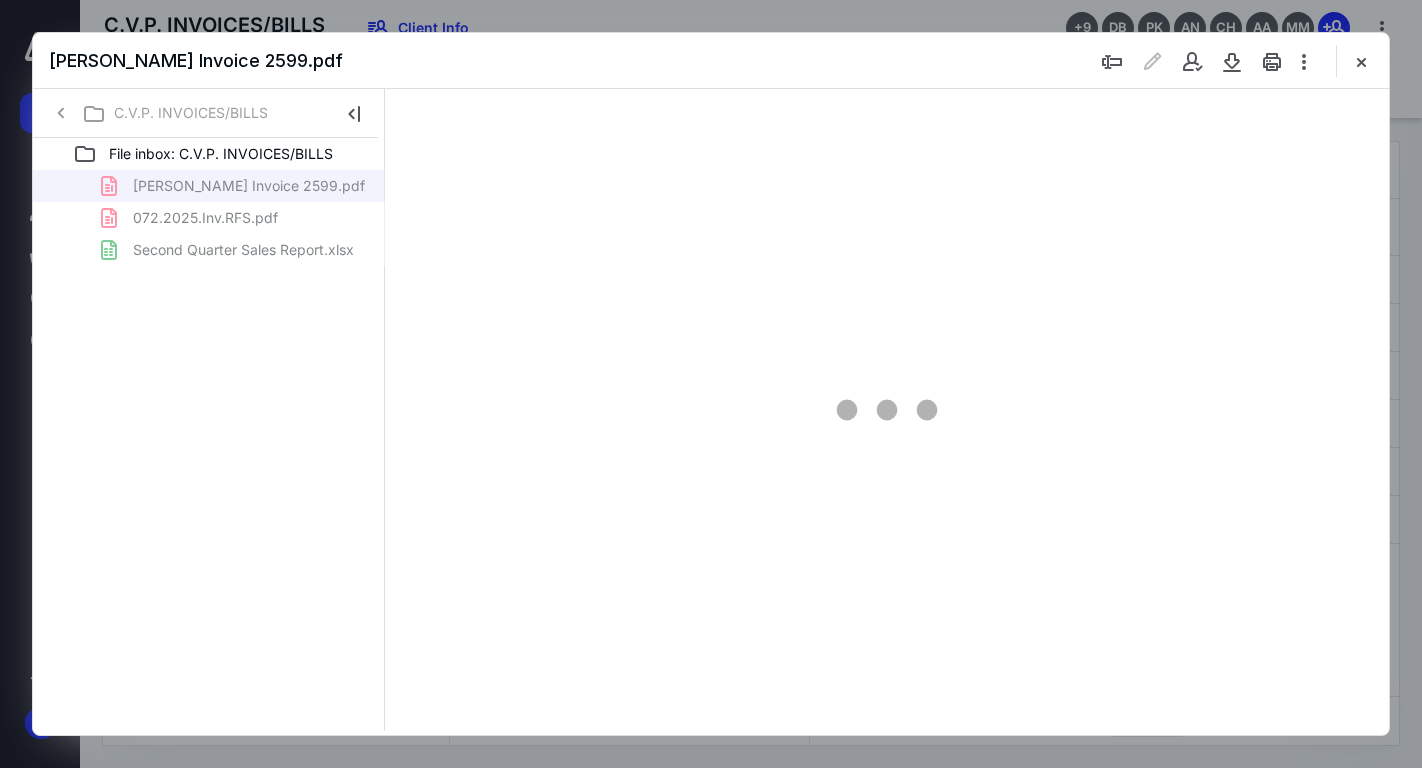 scroll, scrollTop: 0, scrollLeft: 0, axis: both 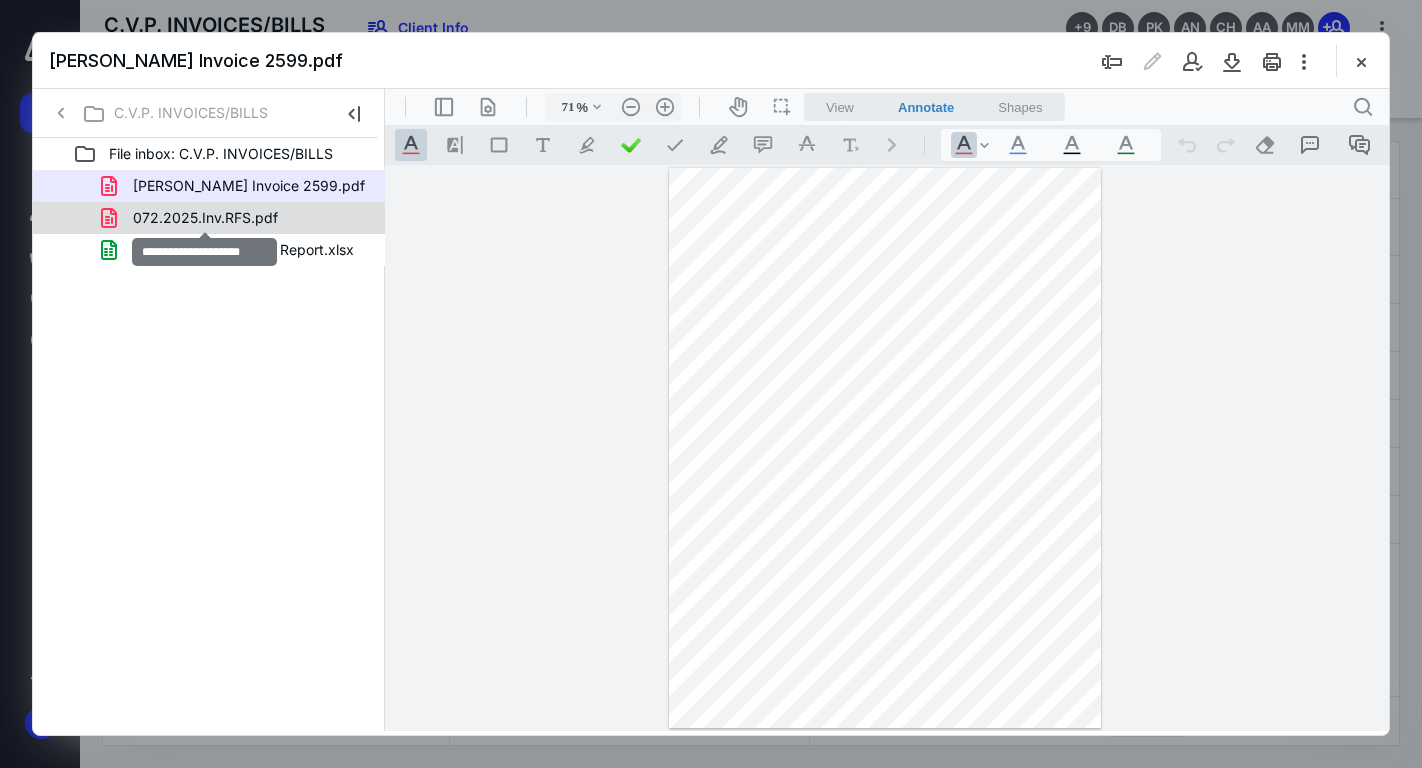 click on "072.2025.Inv.RFS.pdf" at bounding box center (205, 218) 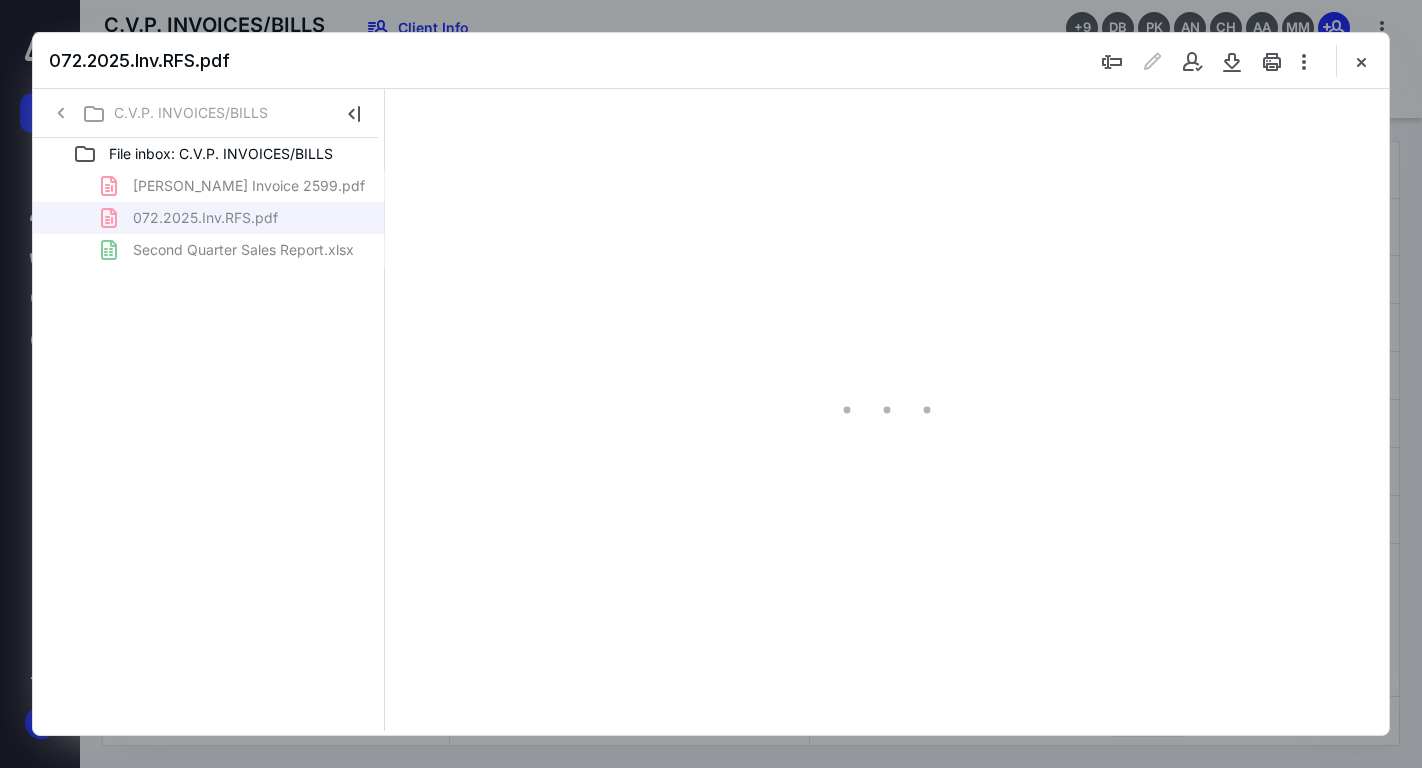 type on "71" 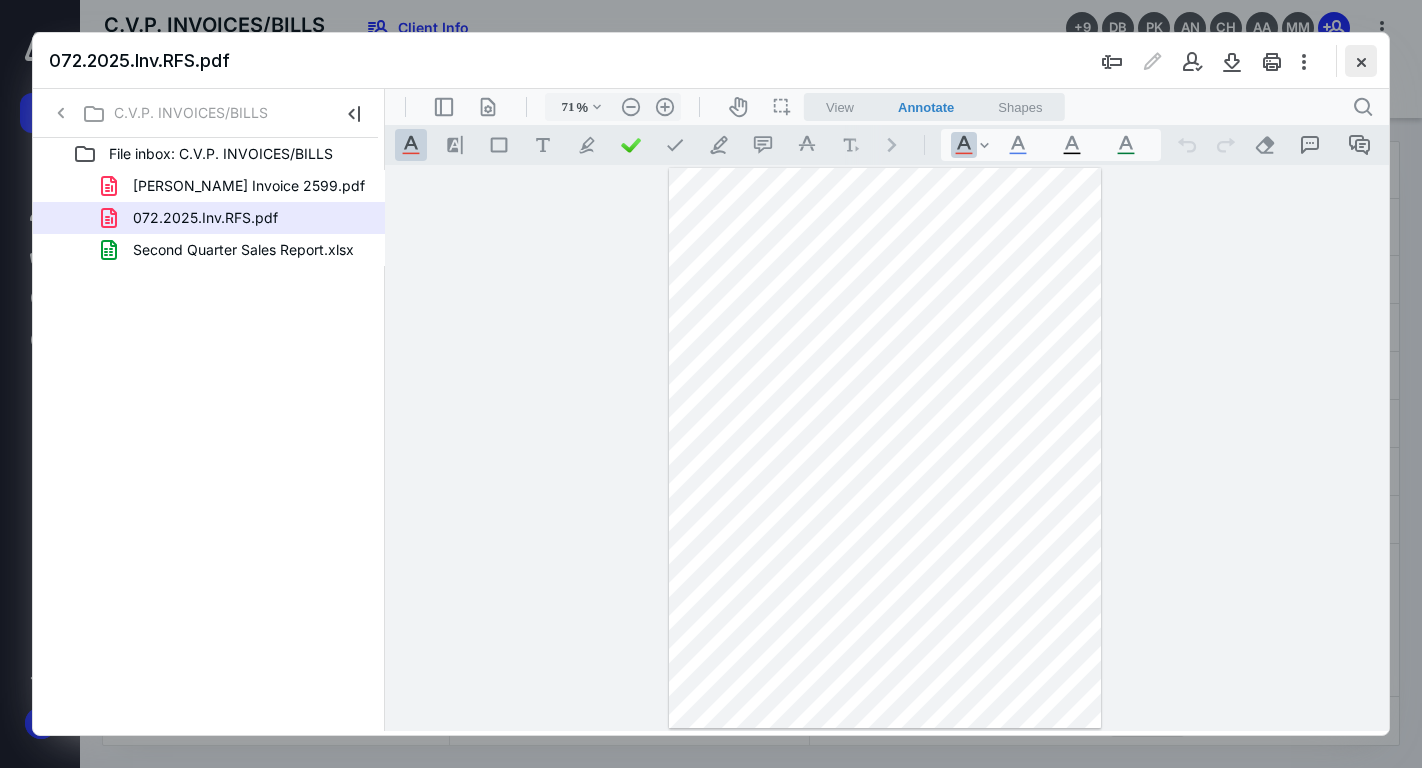 click at bounding box center [1361, 61] 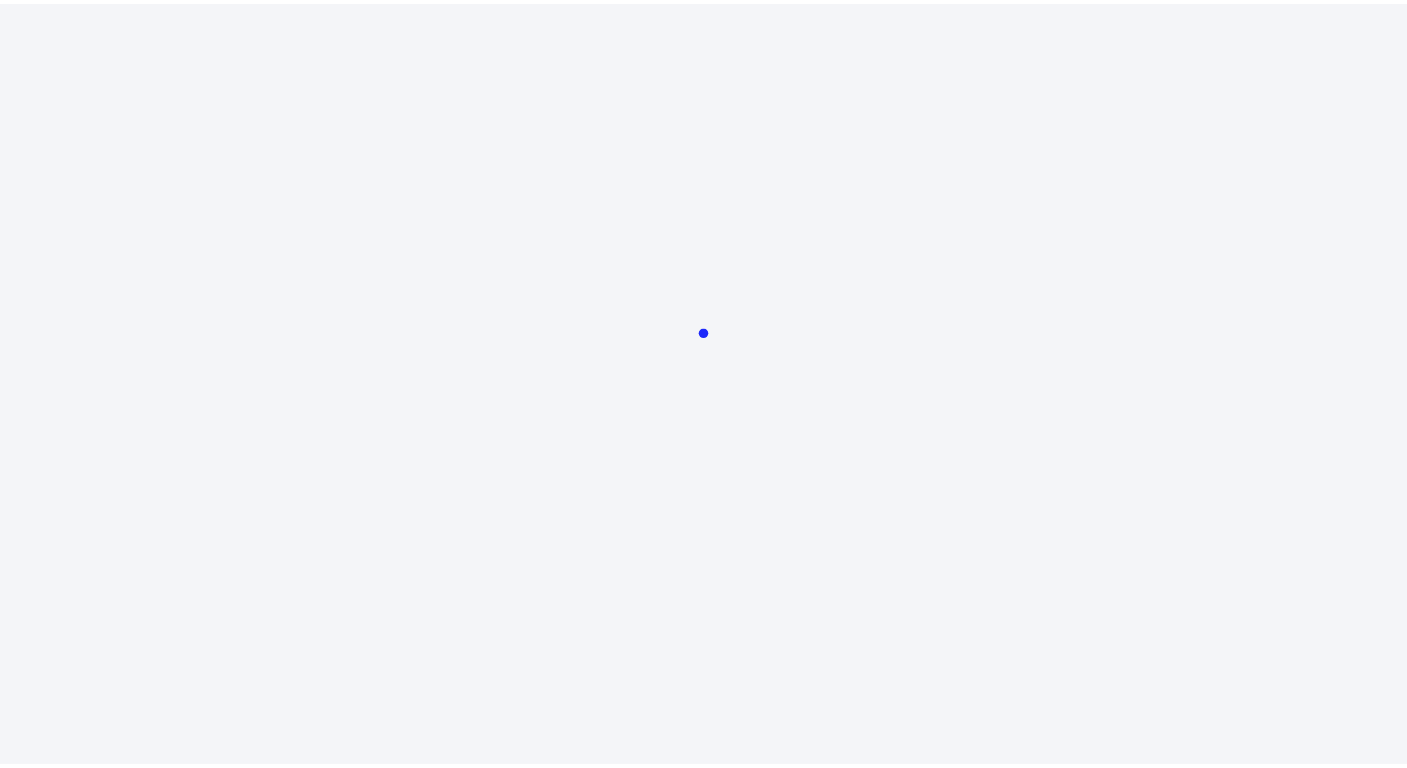 scroll, scrollTop: 0, scrollLeft: 0, axis: both 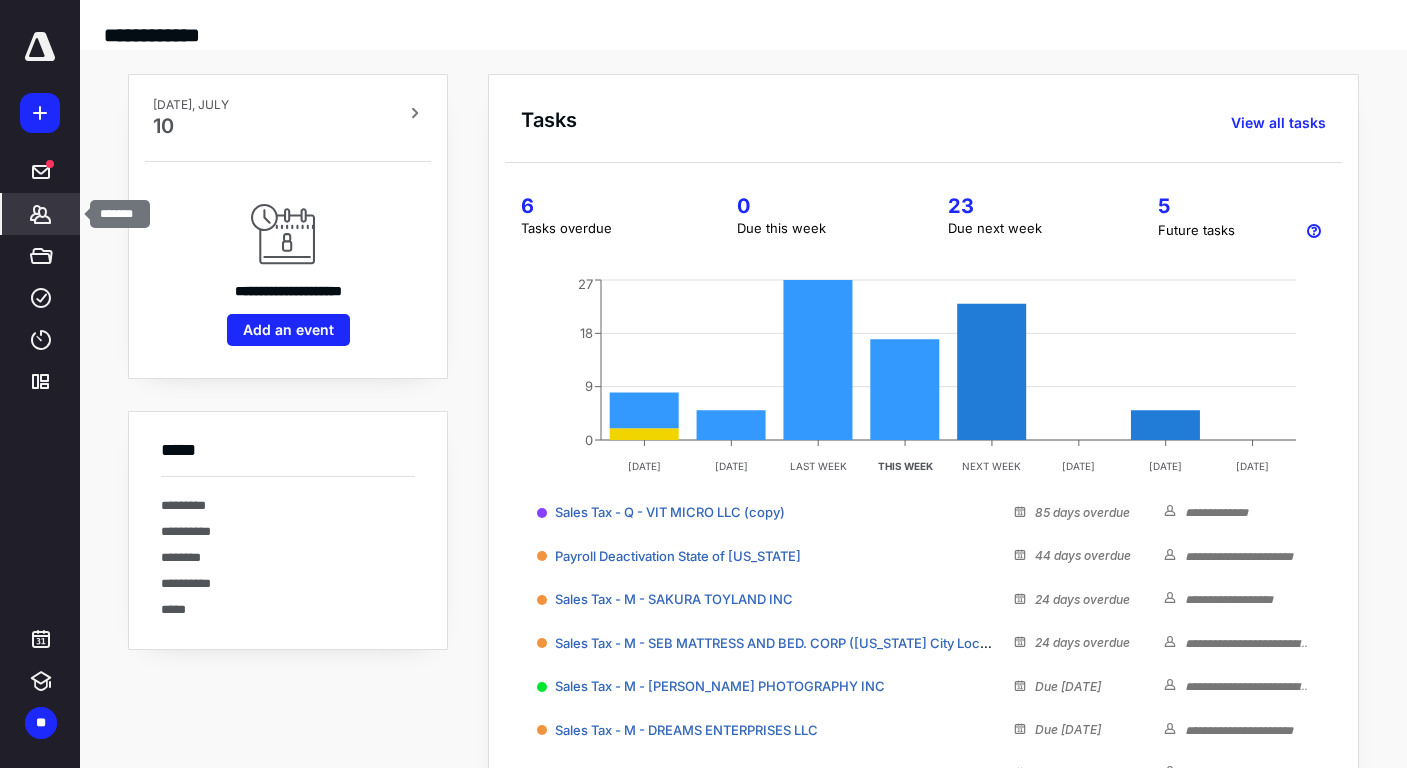 click on "*******" at bounding box center [41, 214] 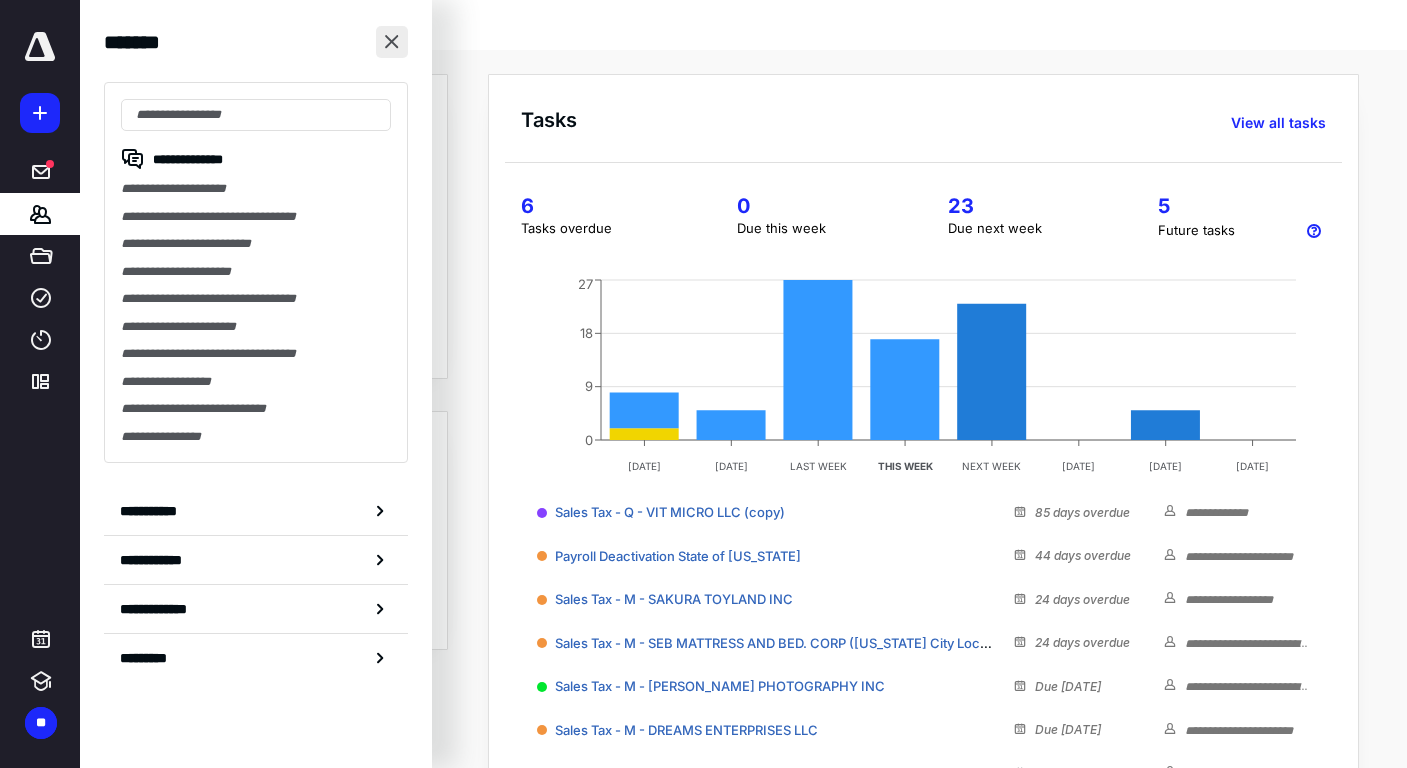 click at bounding box center (392, 42) 